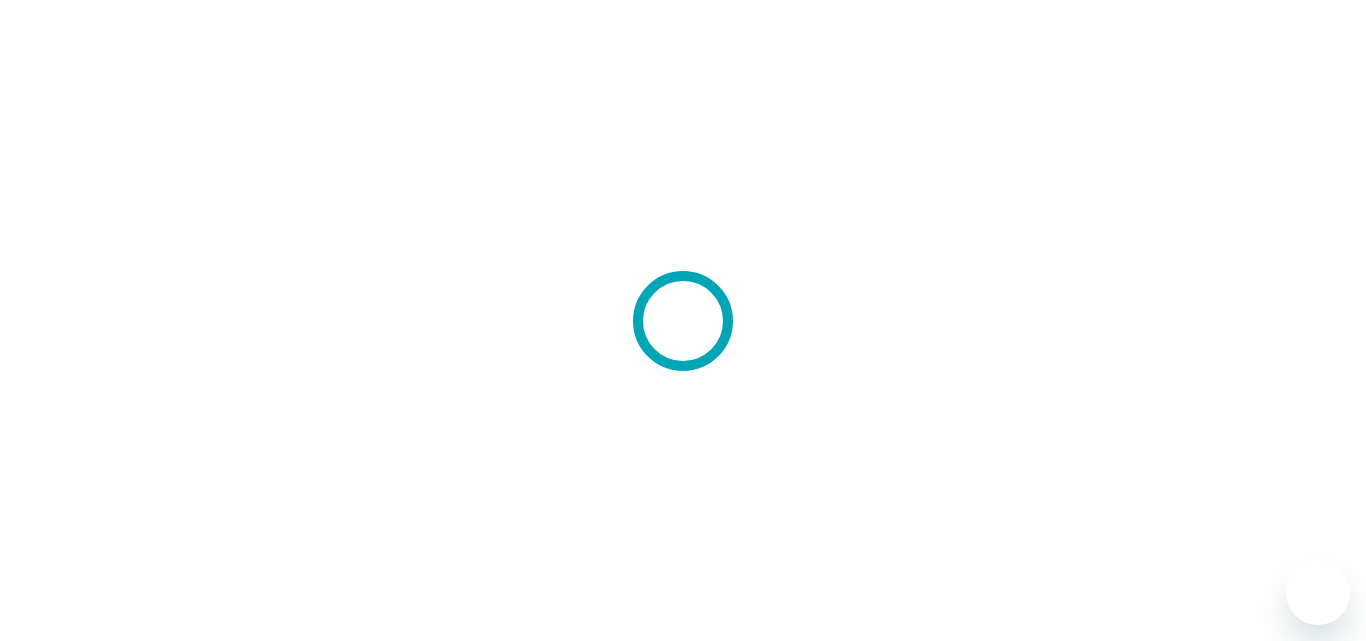 scroll, scrollTop: 0, scrollLeft: 0, axis: both 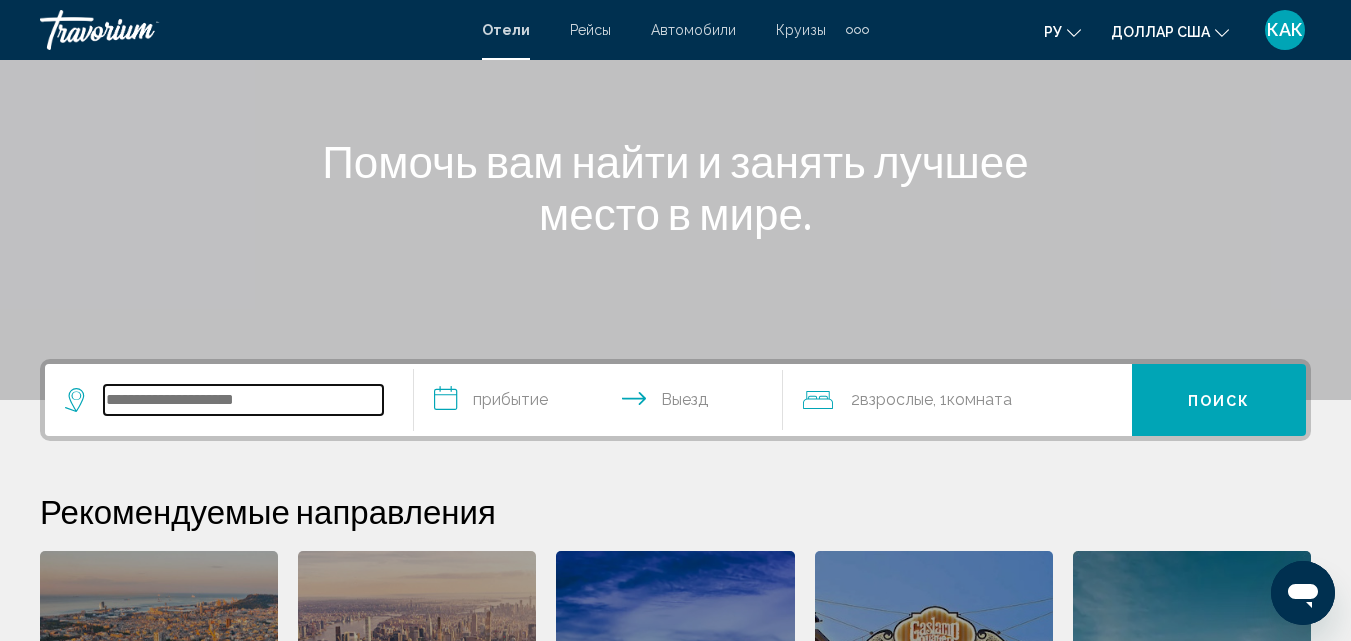 click at bounding box center (243, 400) 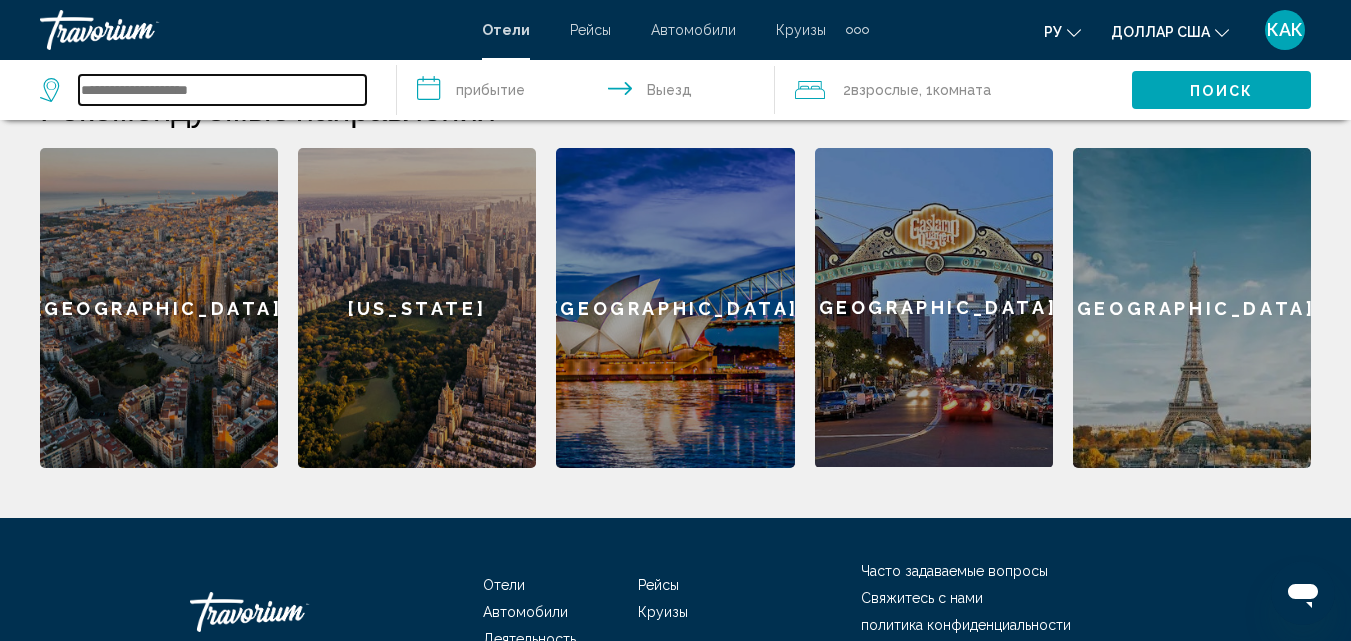 scroll, scrollTop: 425, scrollLeft: 0, axis: vertical 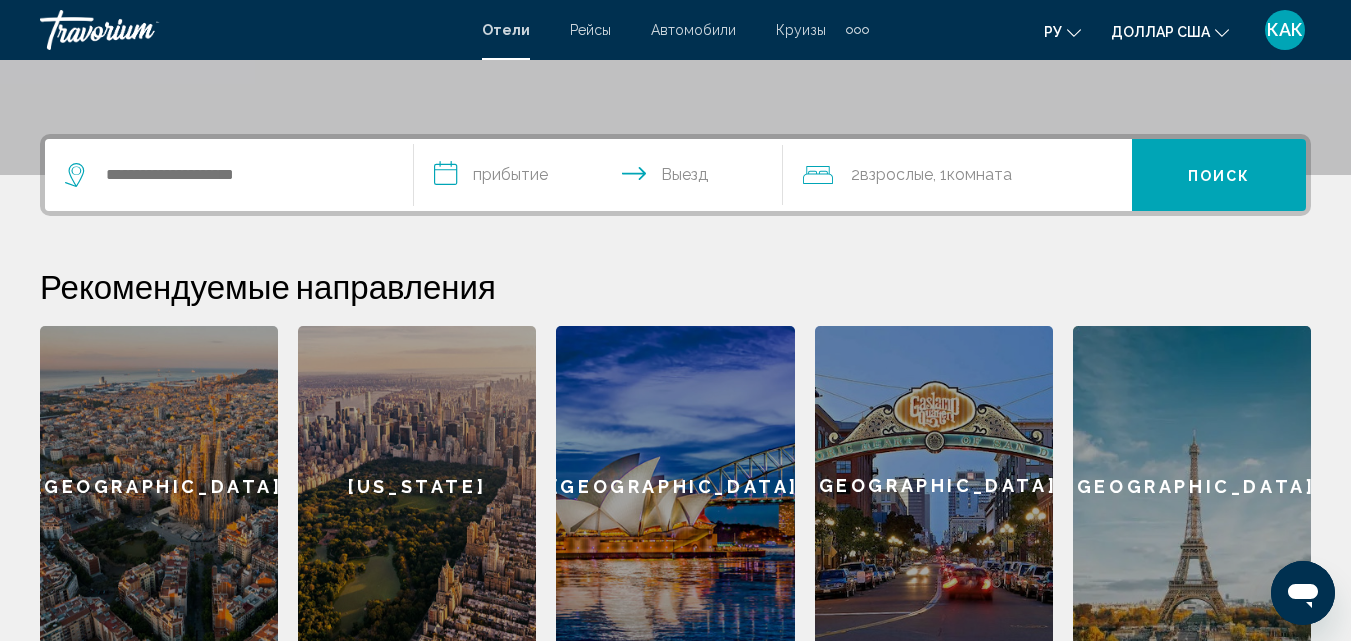 click on "[GEOGRAPHIC_DATA]" at bounding box center [159, 486] 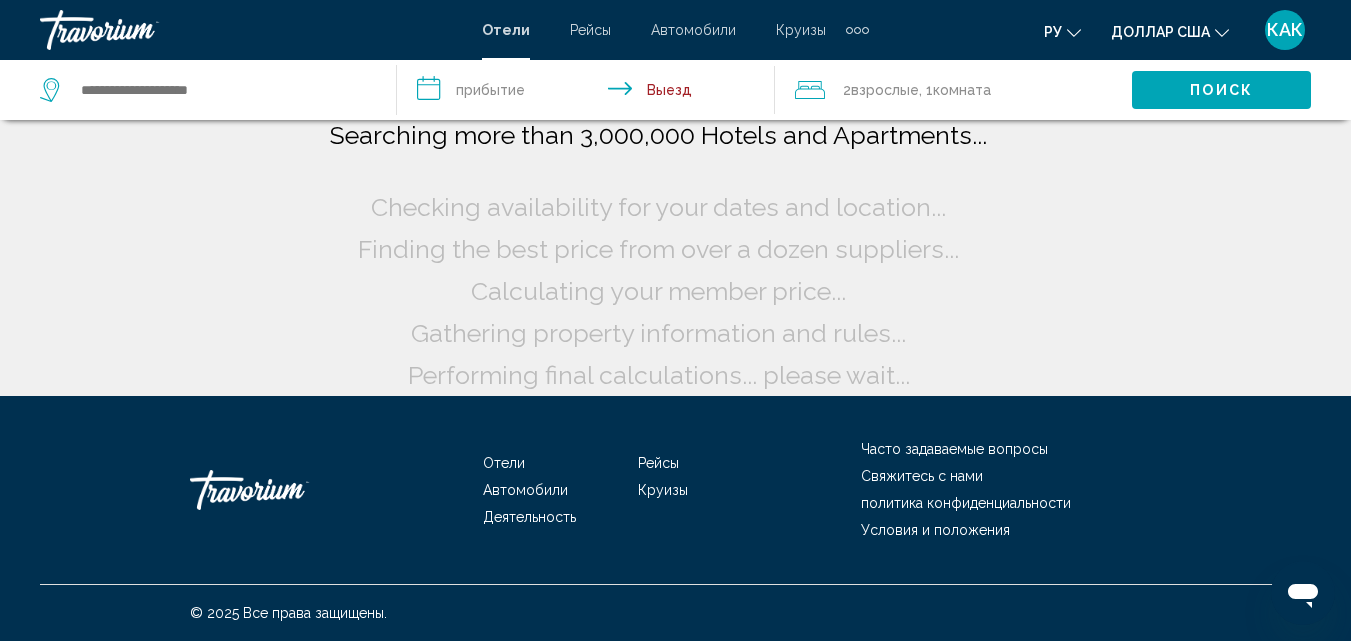 scroll, scrollTop: 0, scrollLeft: 0, axis: both 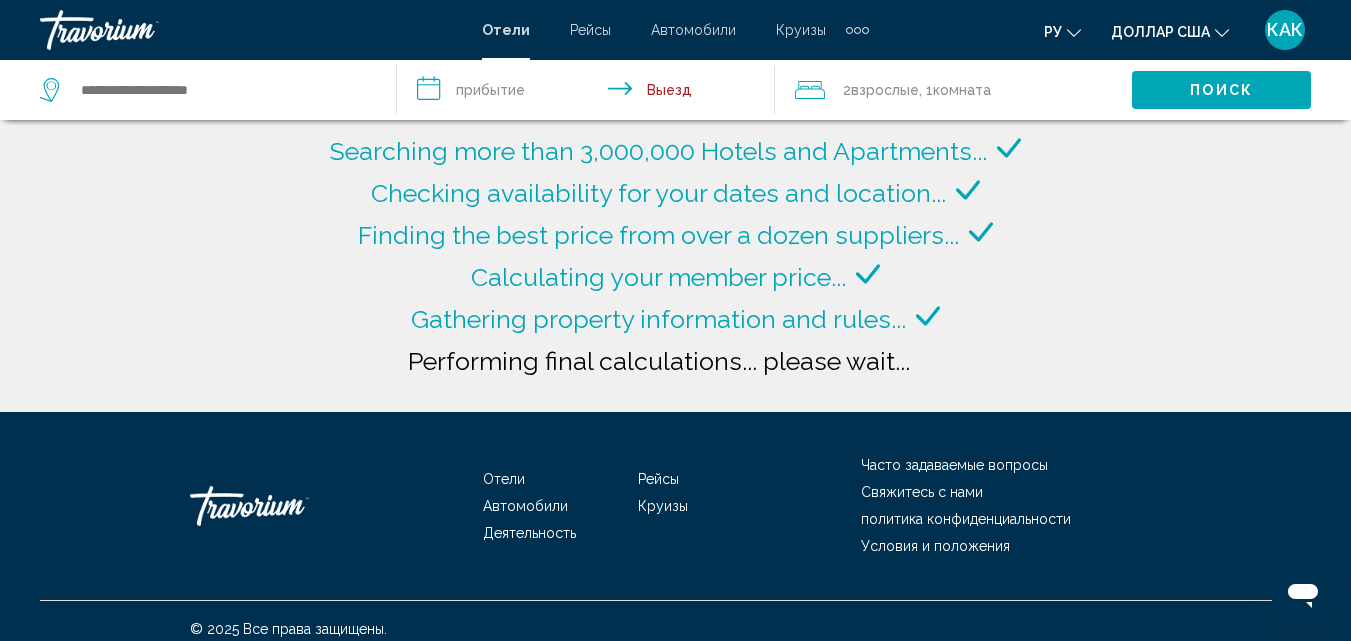 type on "**********" 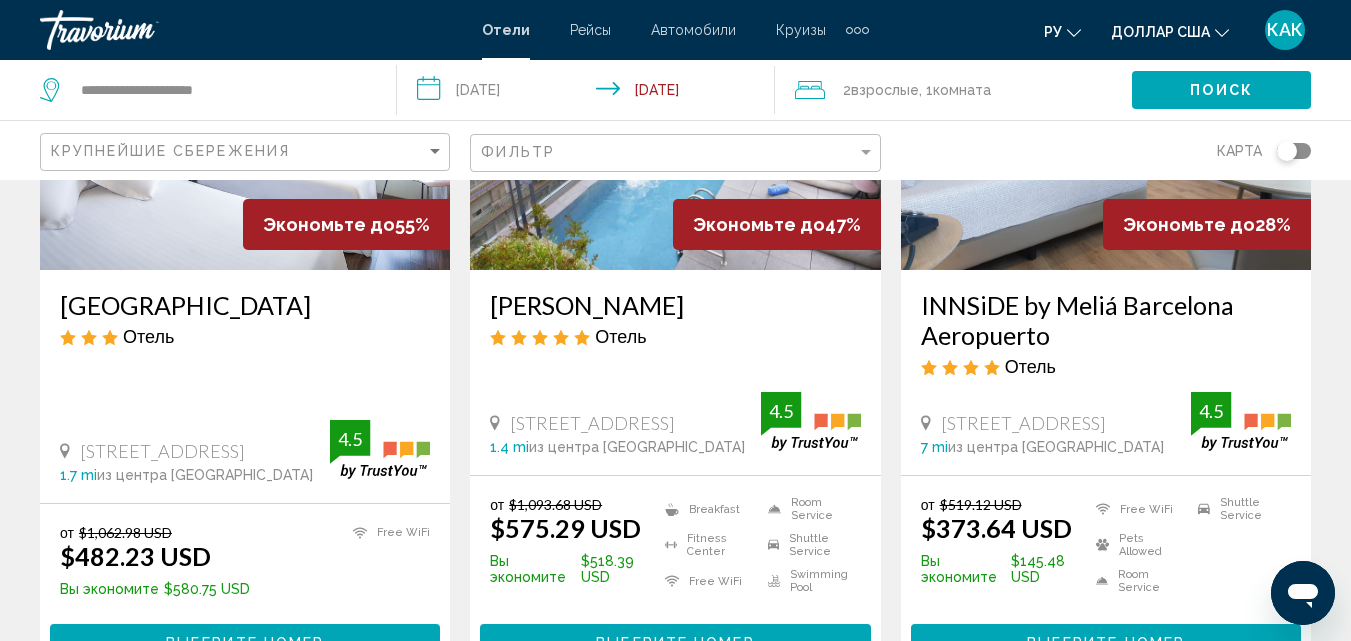 scroll, scrollTop: 0, scrollLeft: 0, axis: both 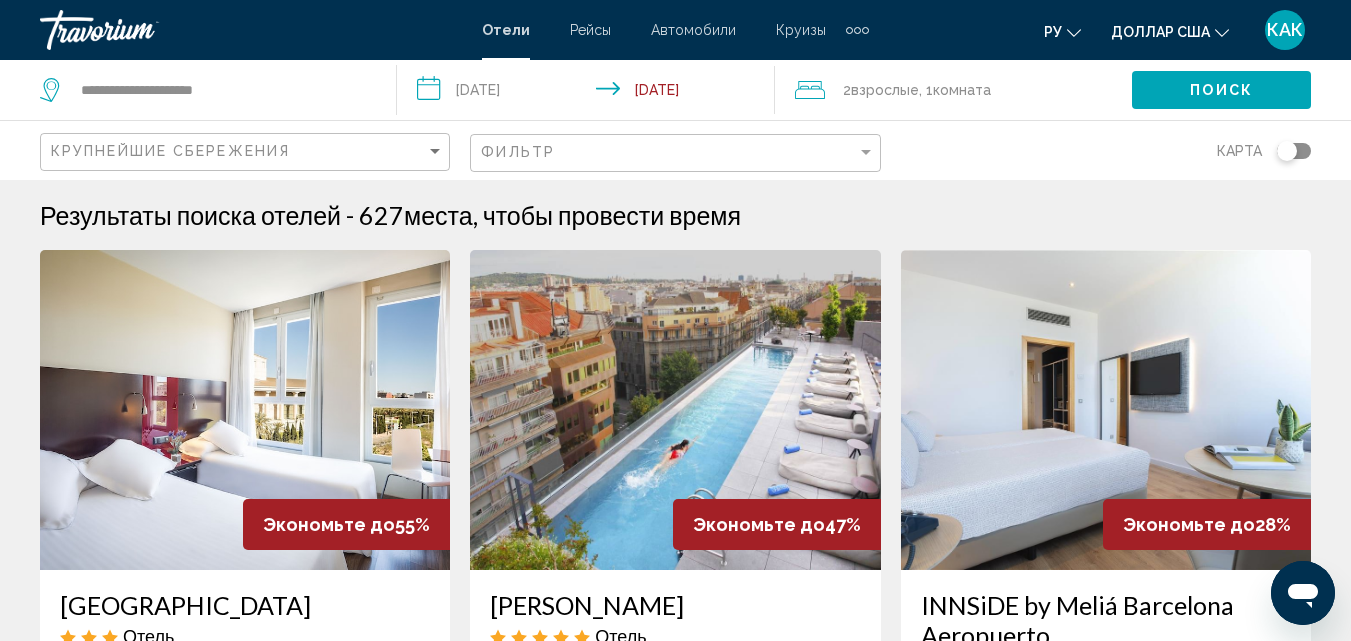 click on "**********" at bounding box center [589, 93] 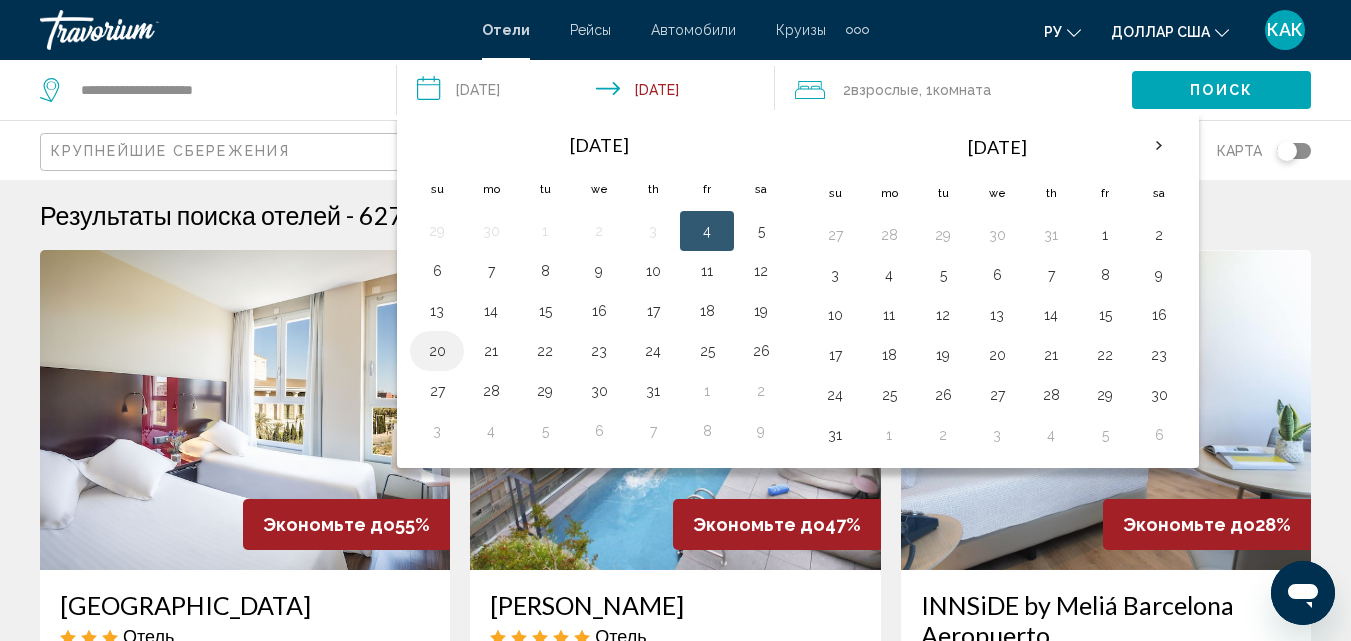 click on "20" at bounding box center (437, 351) 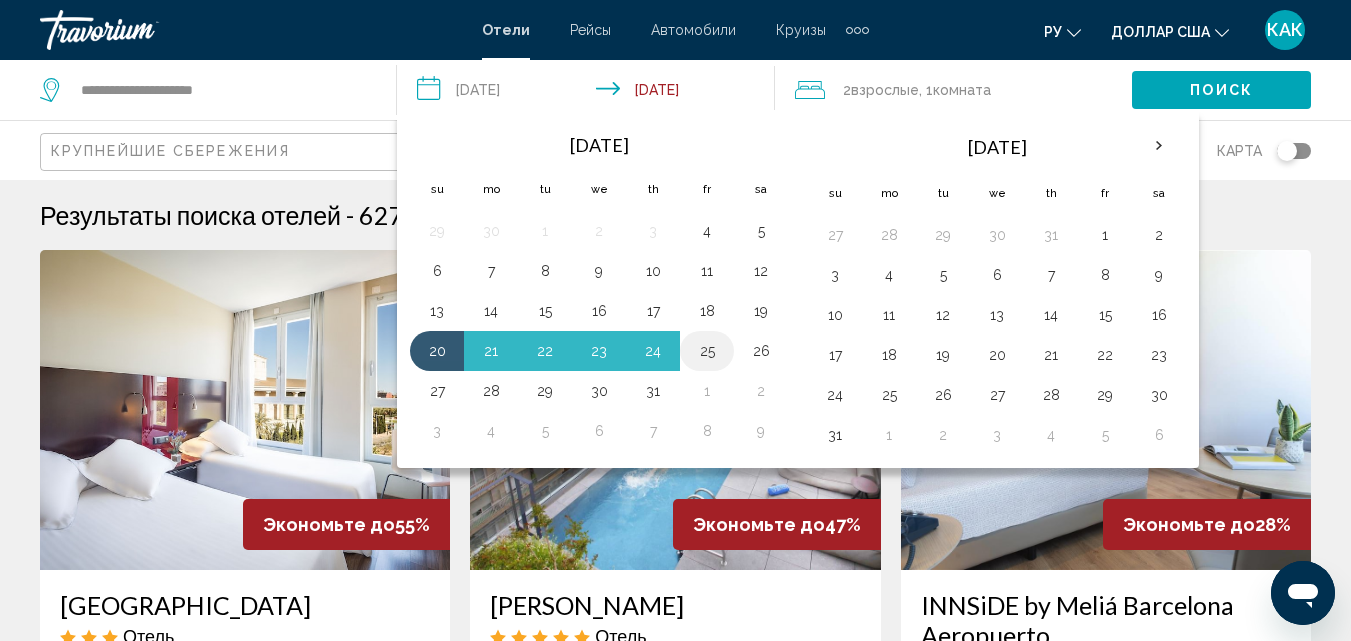 click on "25" at bounding box center (707, 351) 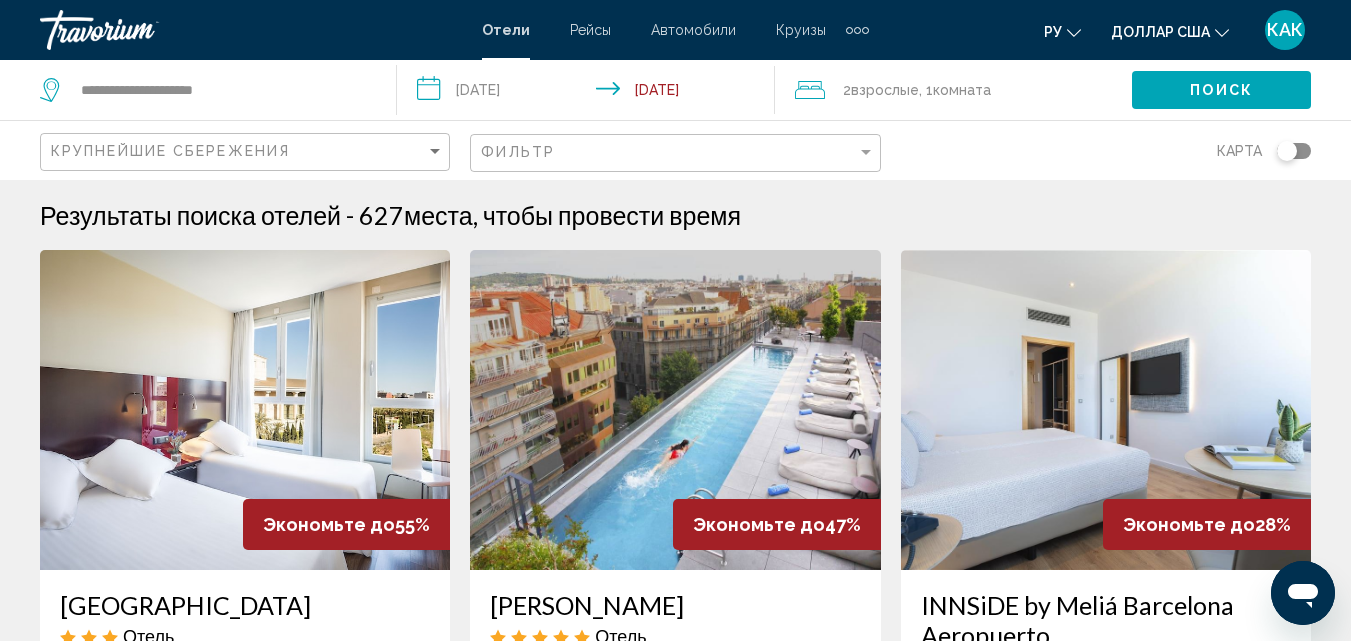 click on "Поиск" 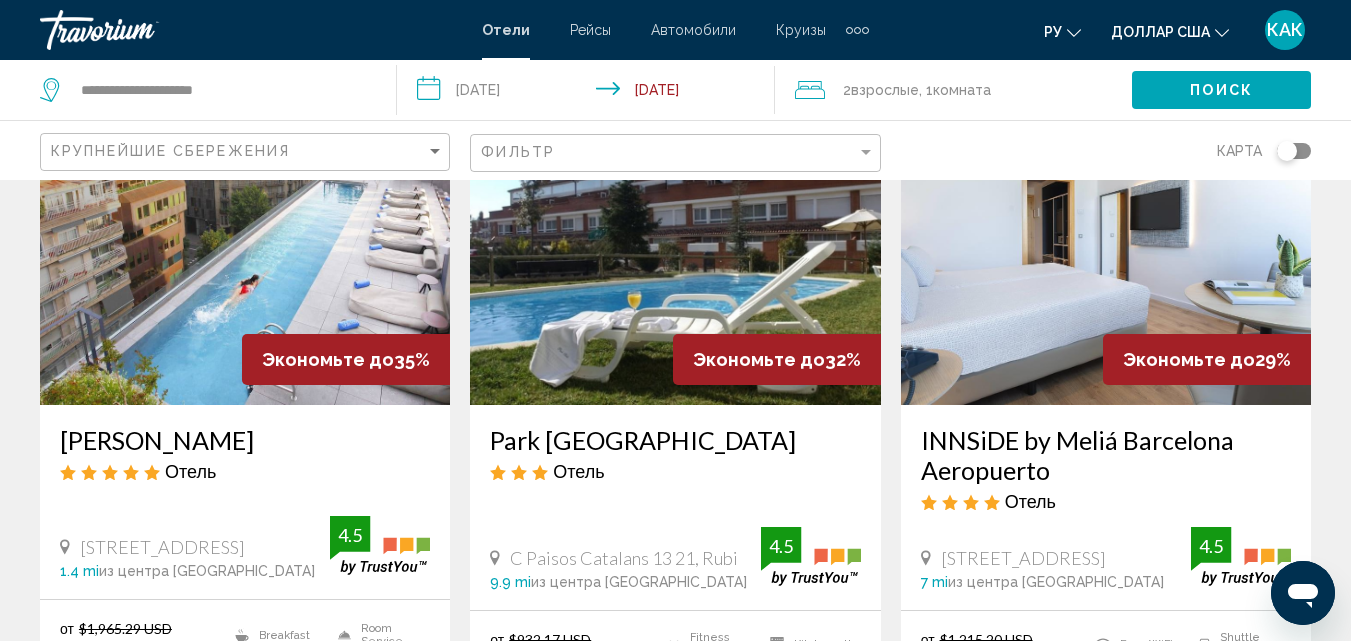 scroll, scrollTop: 200, scrollLeft: 0, axis: vertical 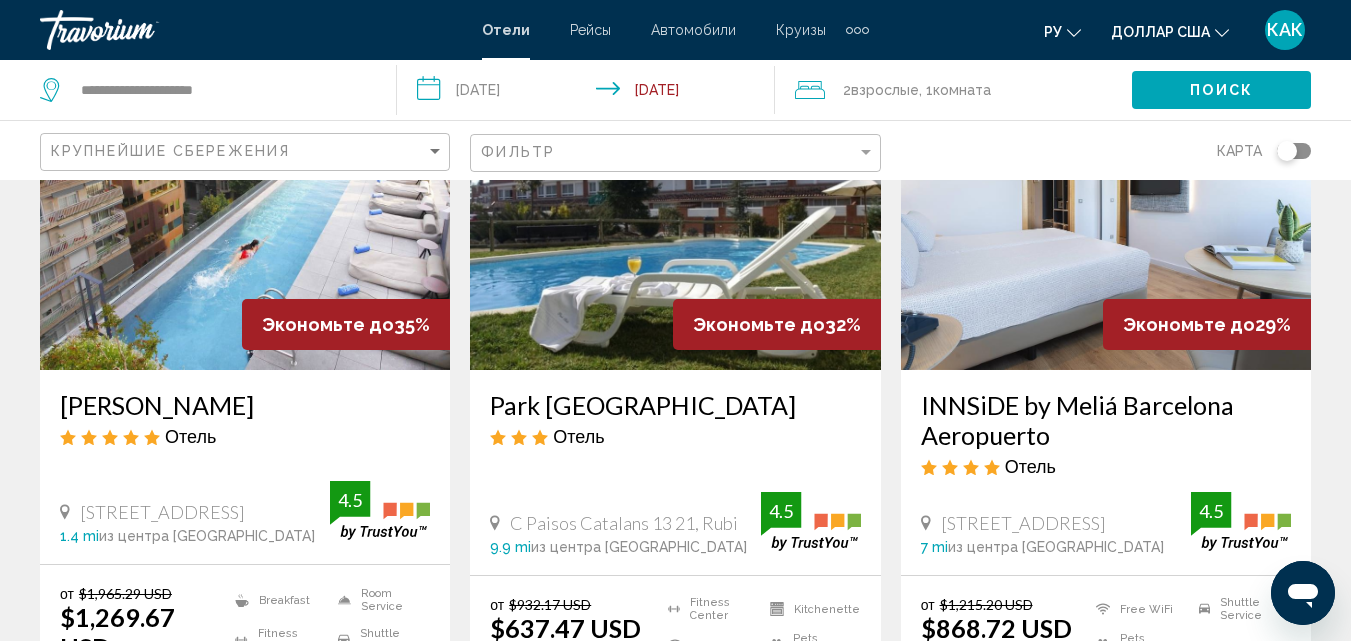click at bounding box center [245, 210] 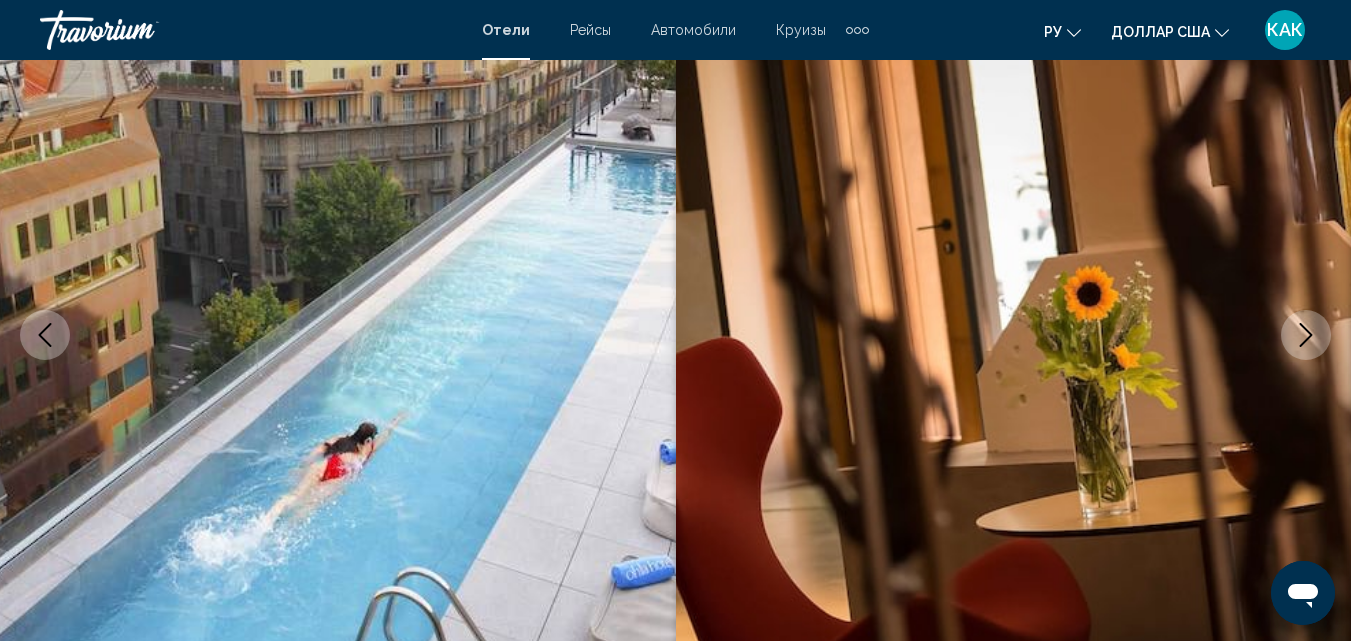 scroll, scrollTop: 215, scrollLeft: 0, axis: vertical 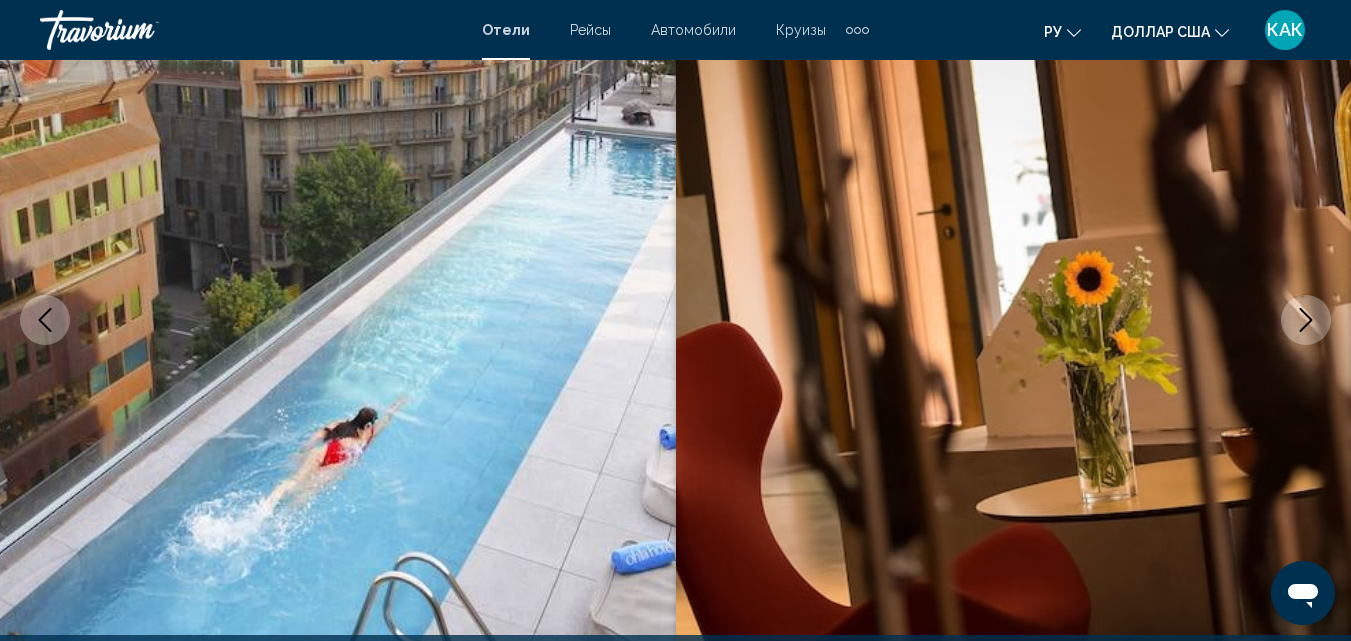 click 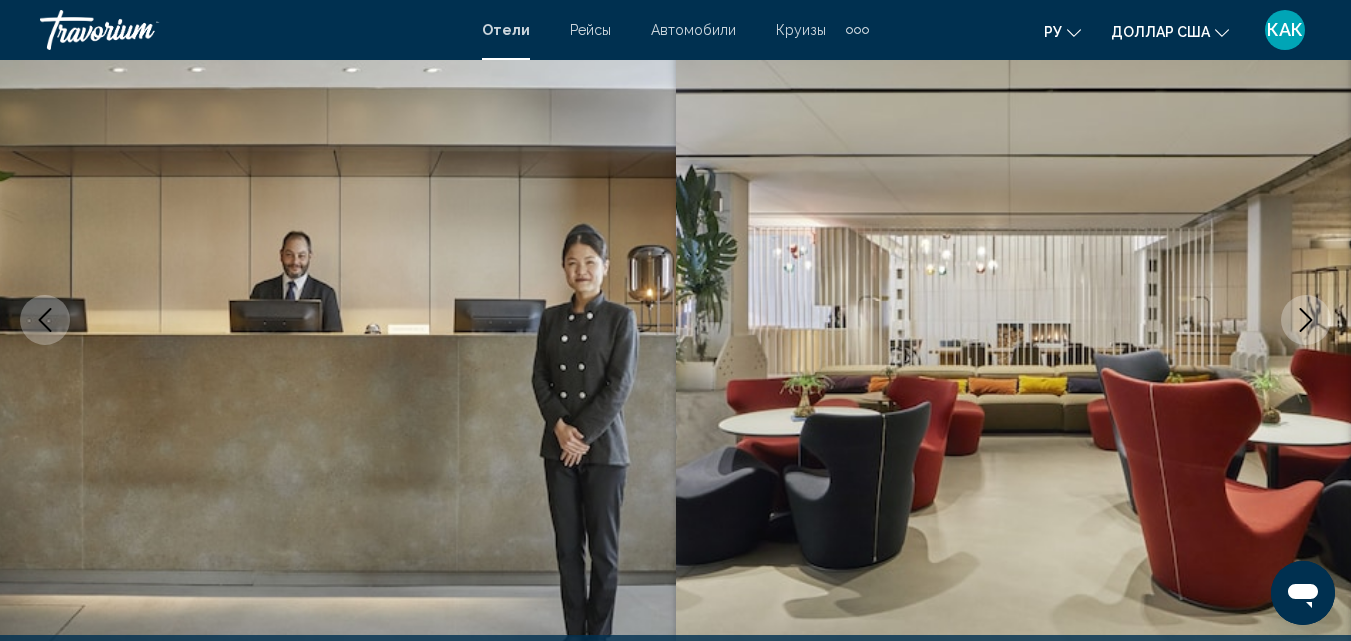 click 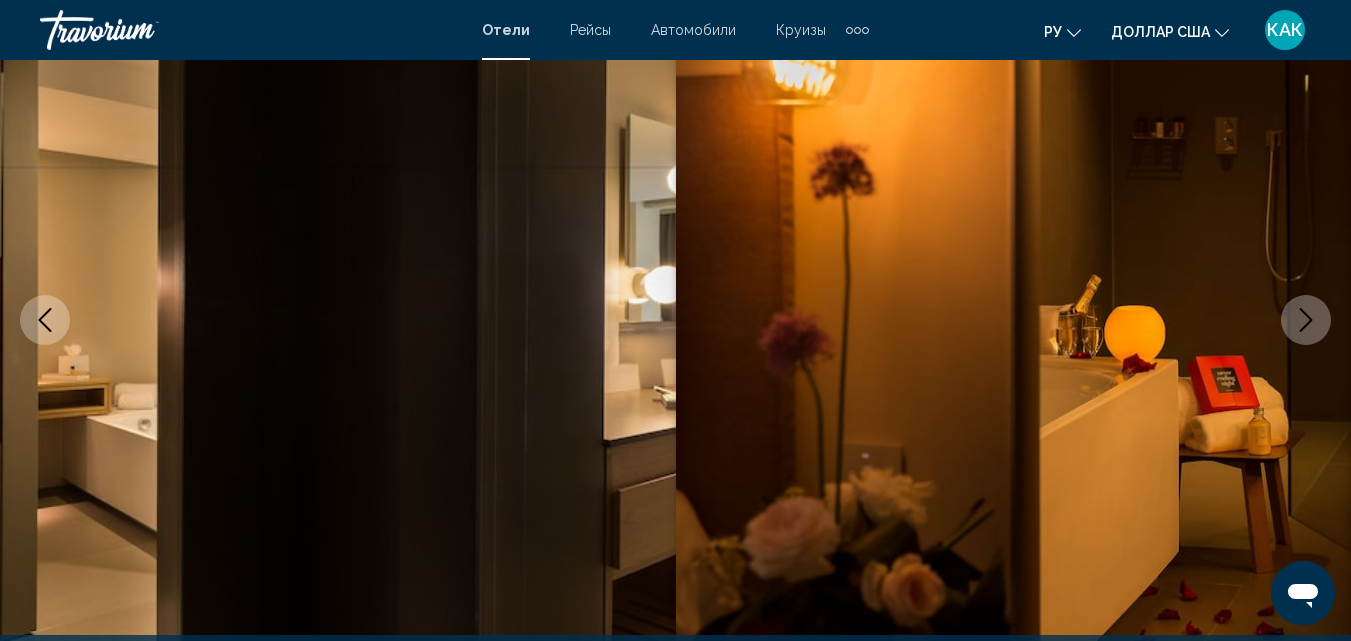 click 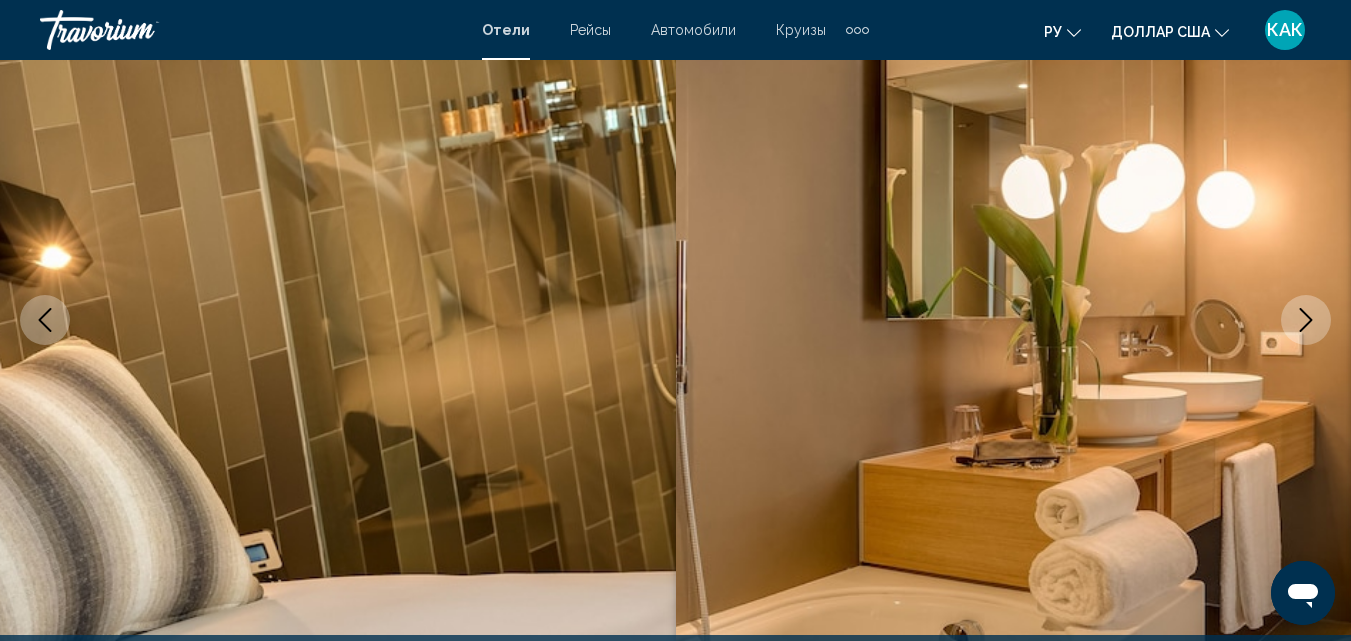 click 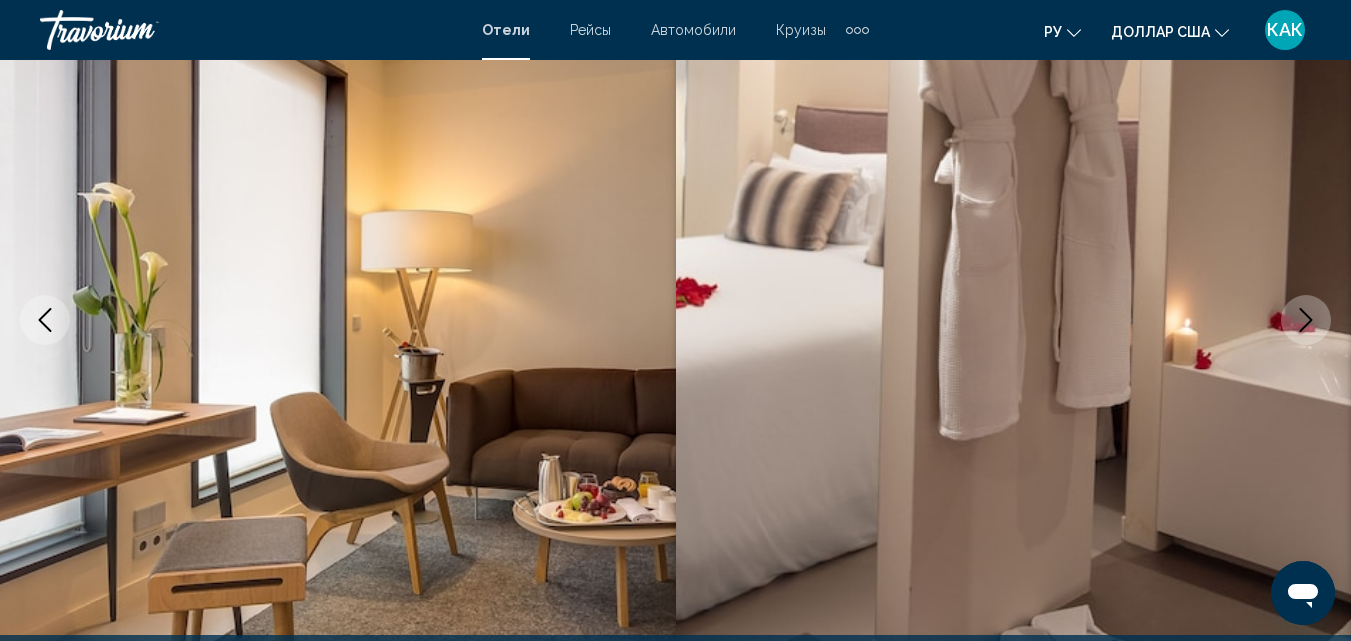 click 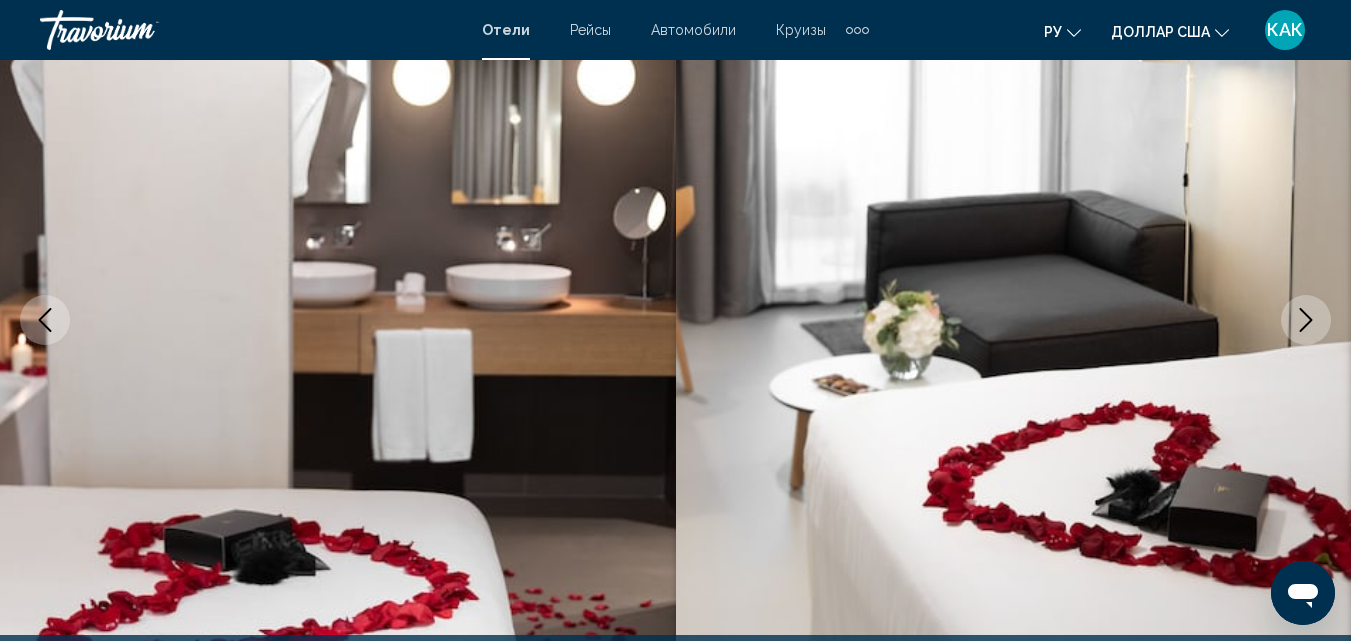 click 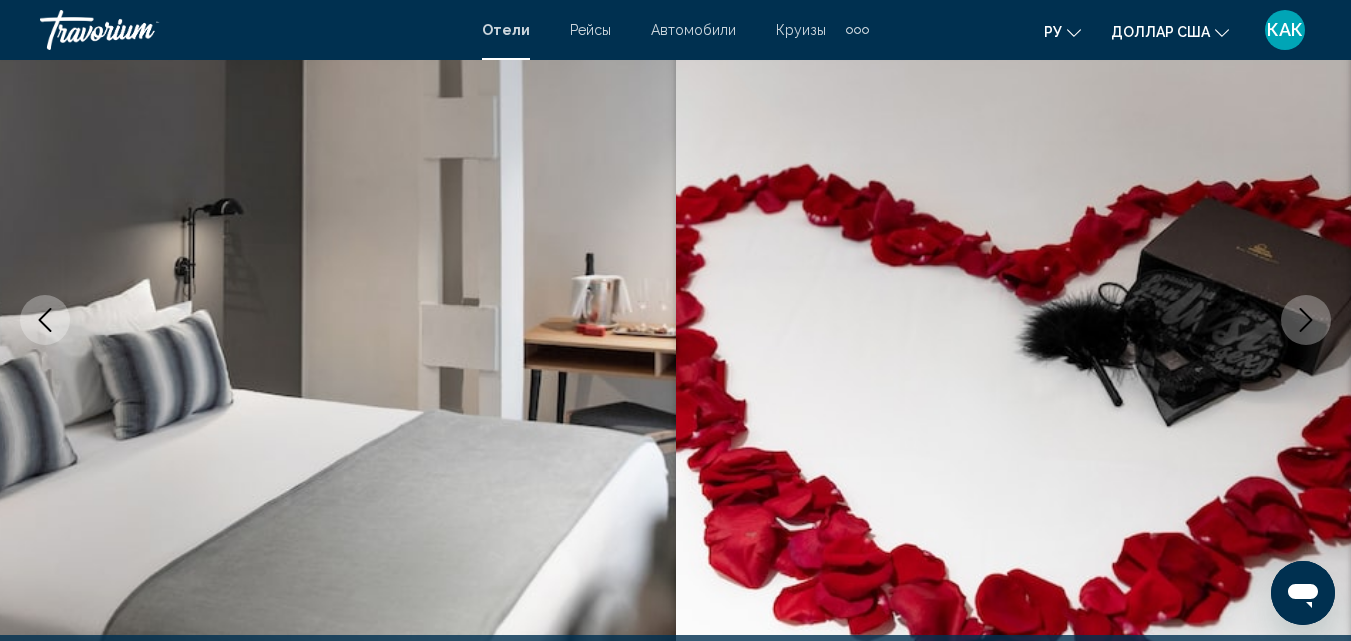 click 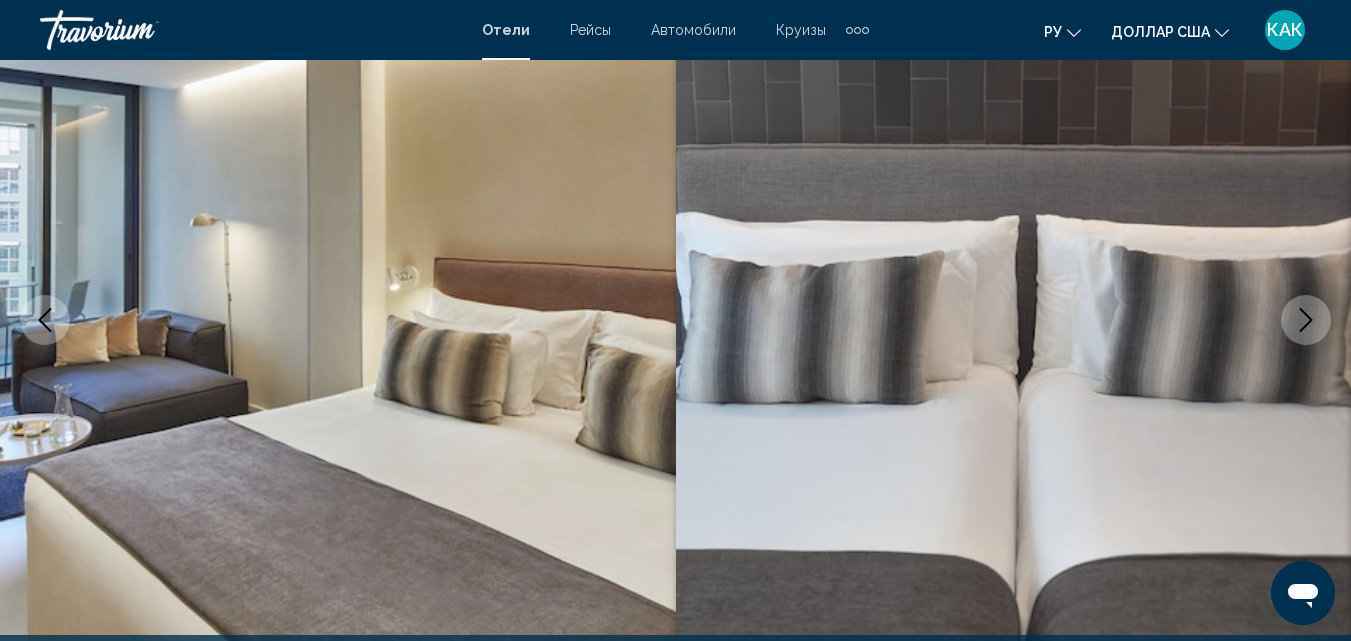 click 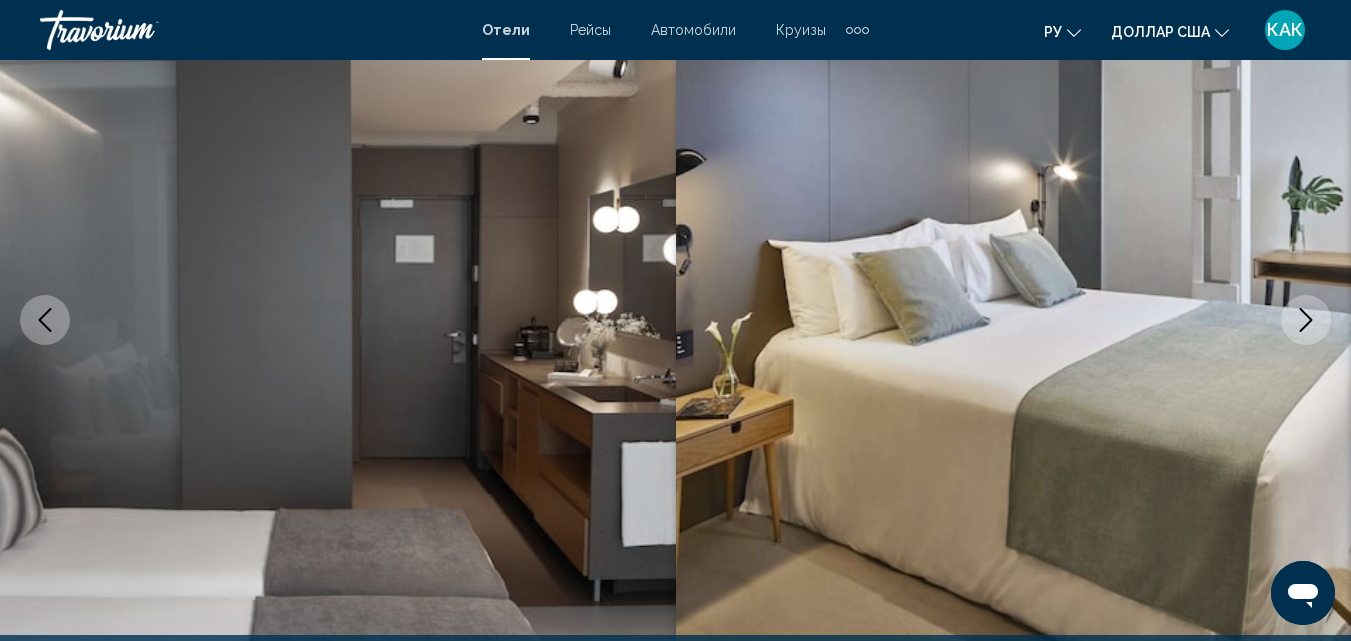 click 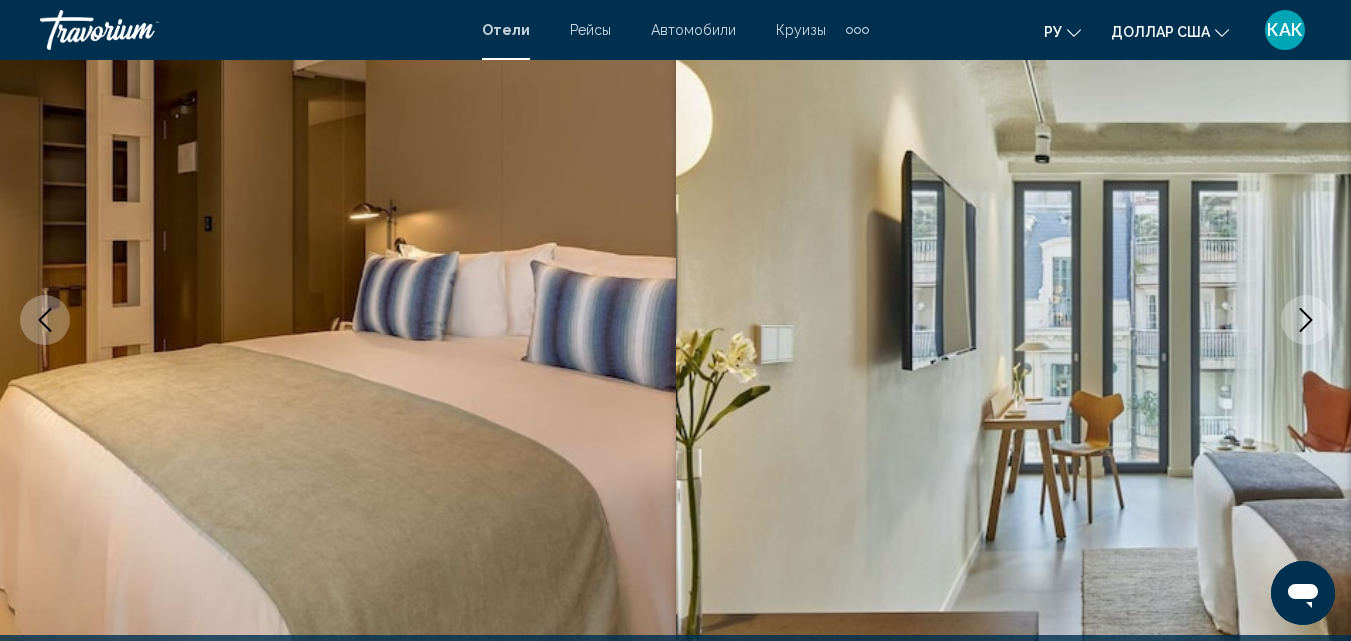 click 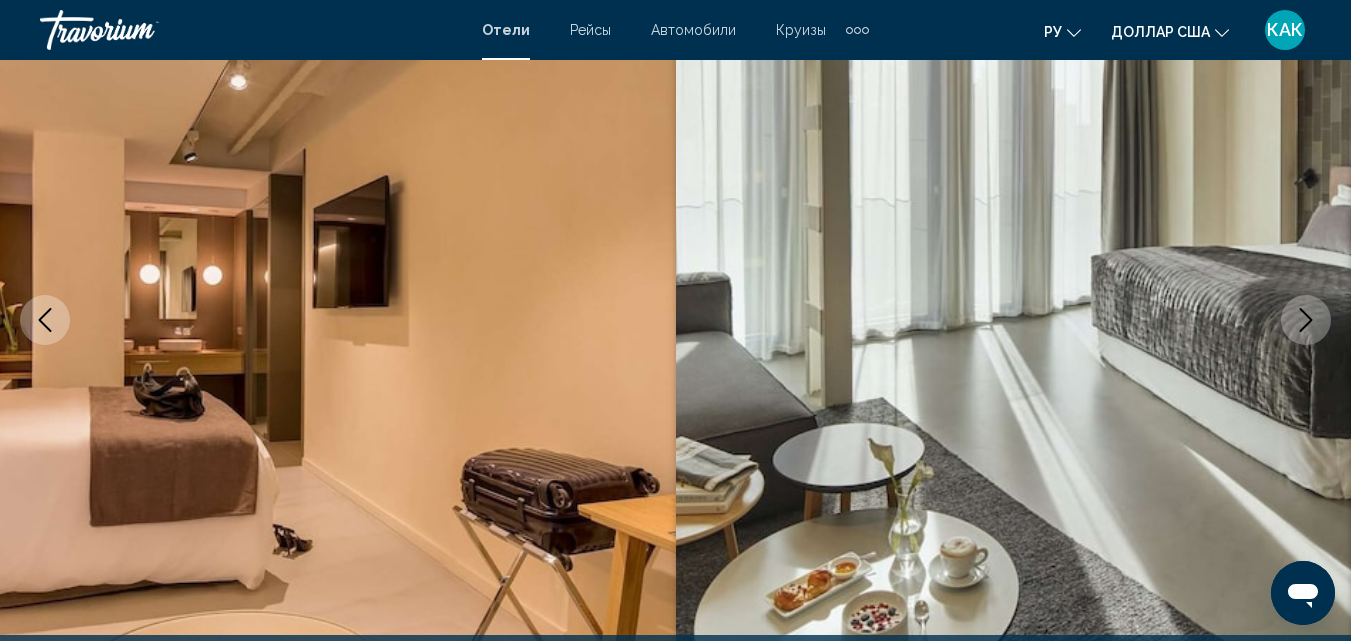 click 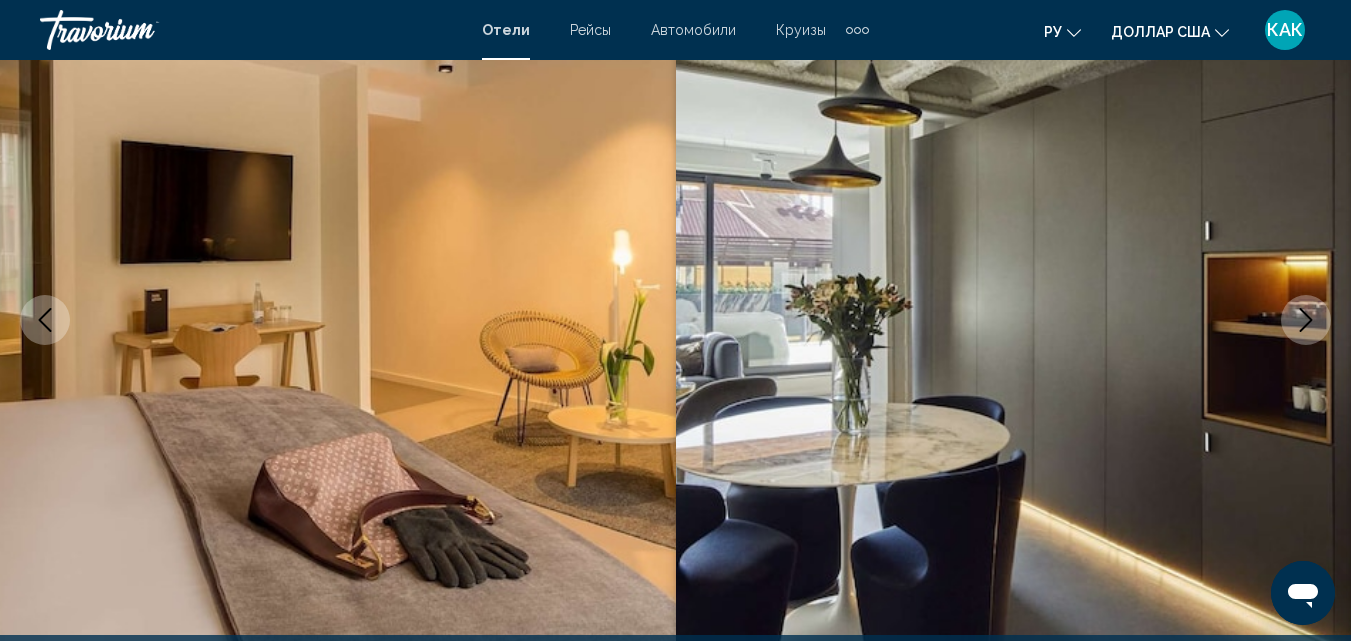 click 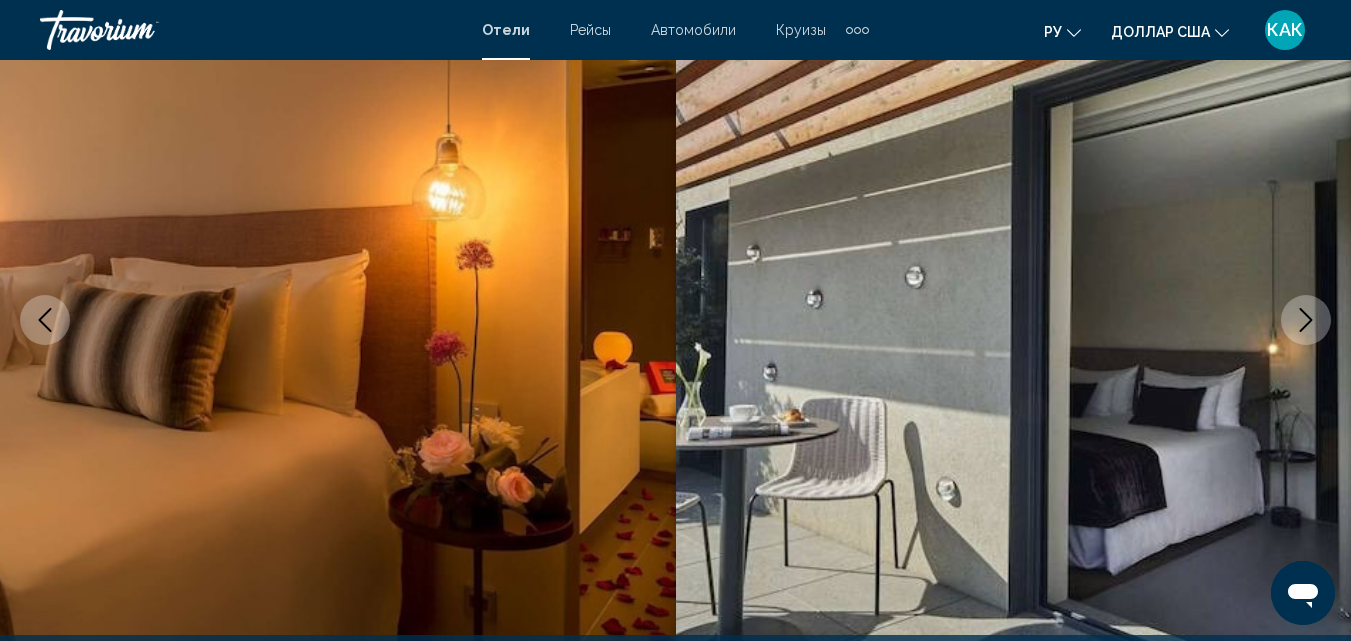 click 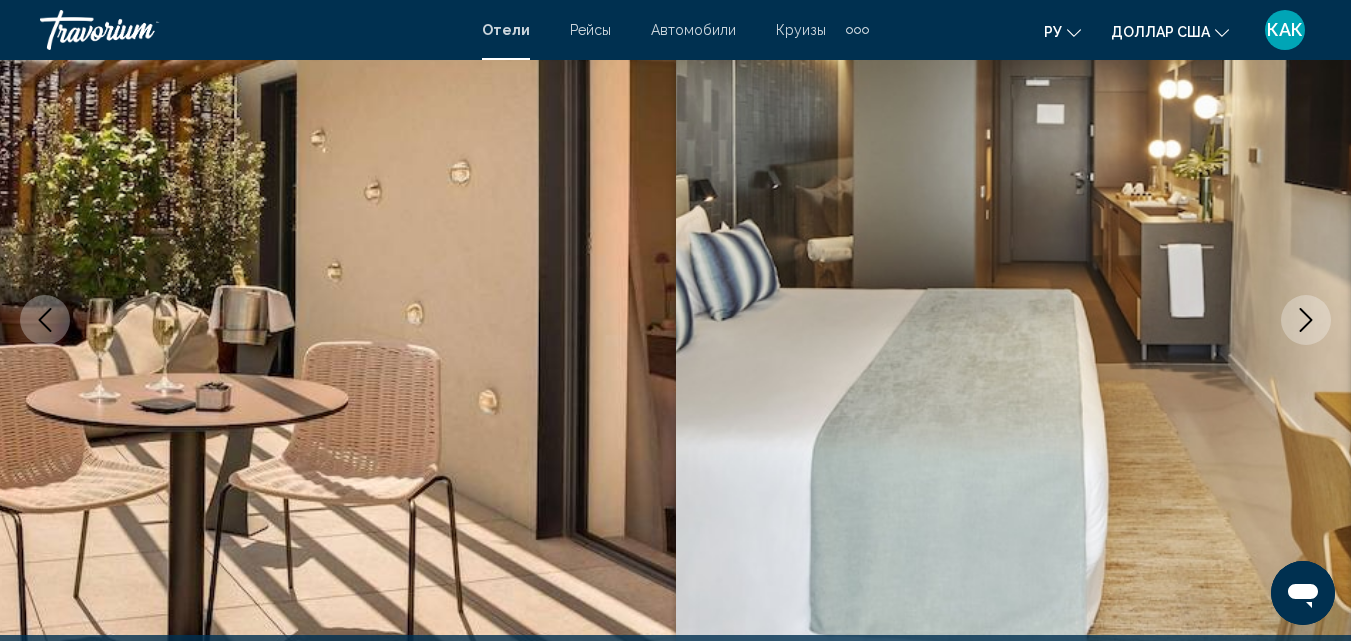 click 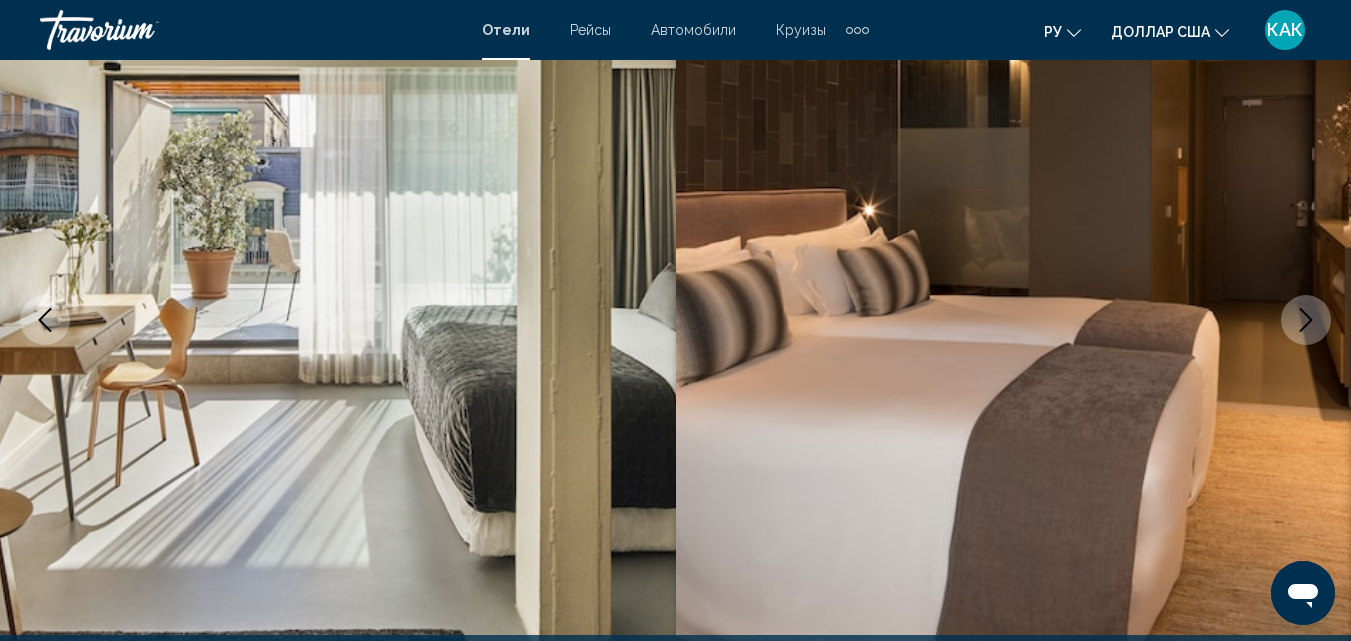 click 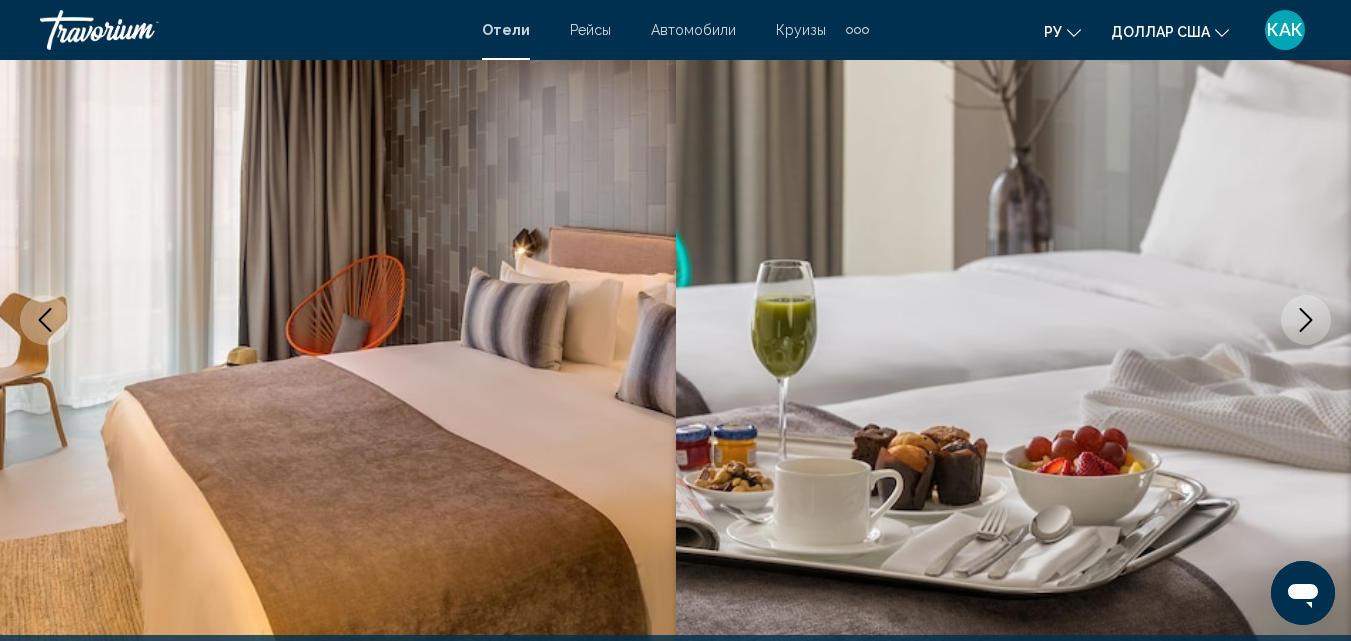 click 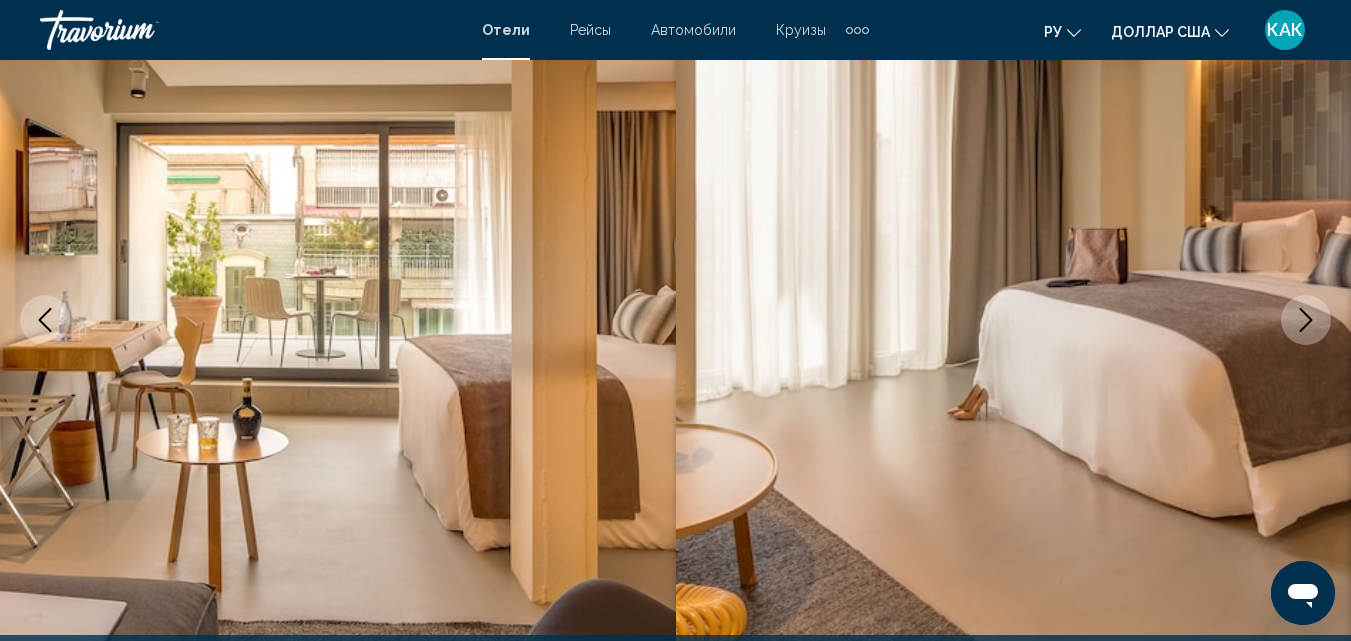 click 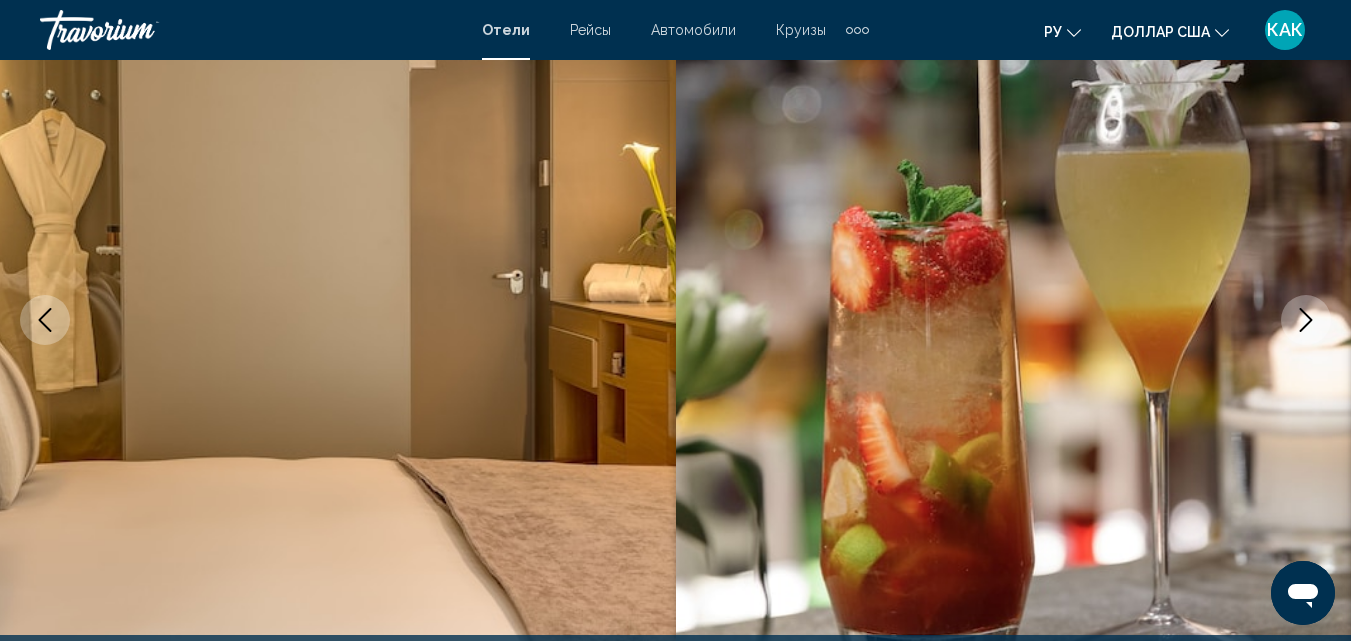click 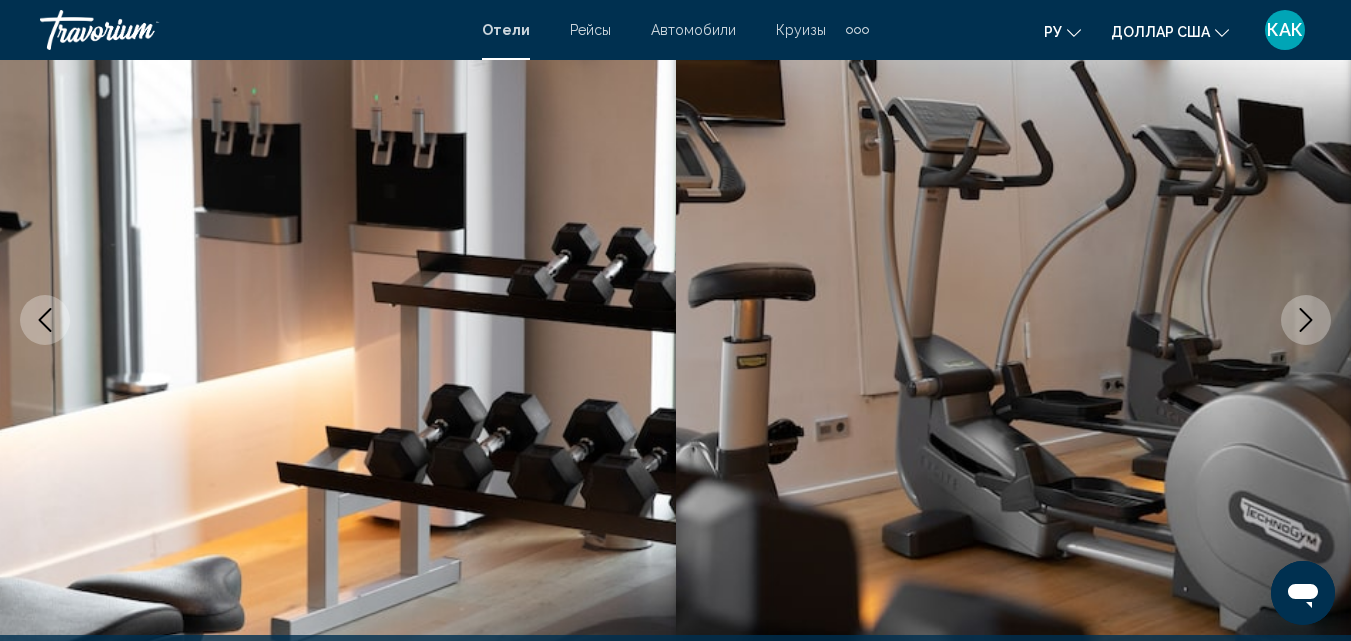 click 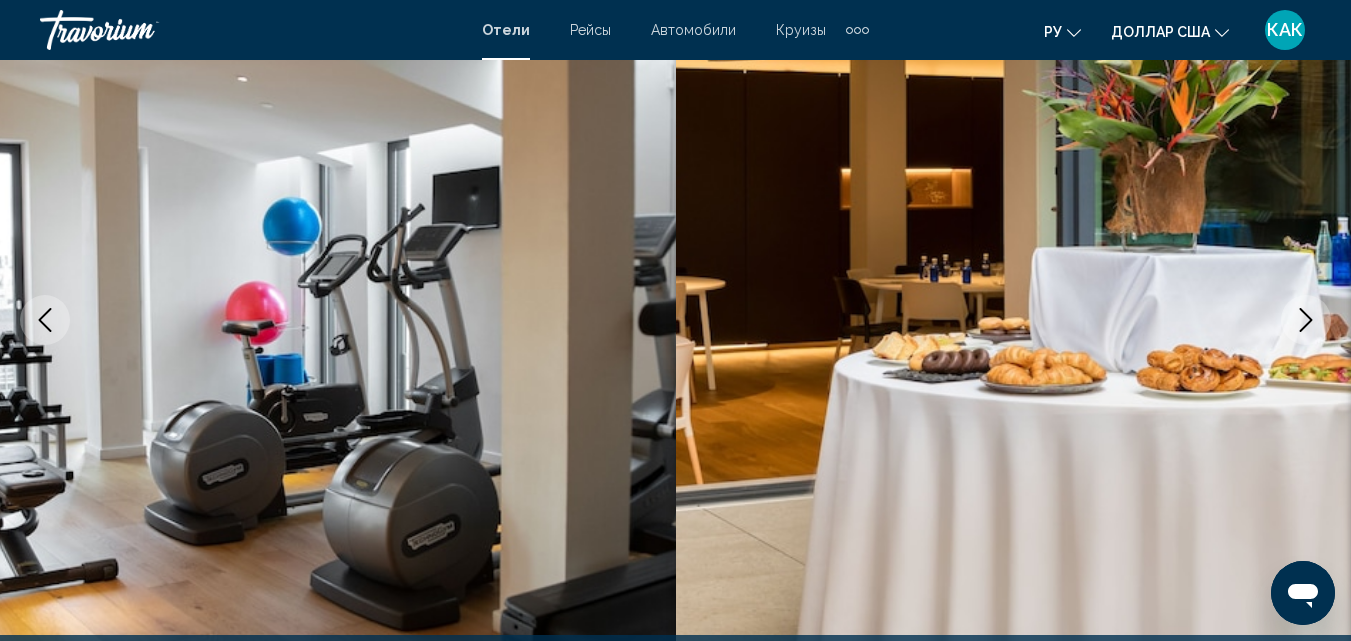 click 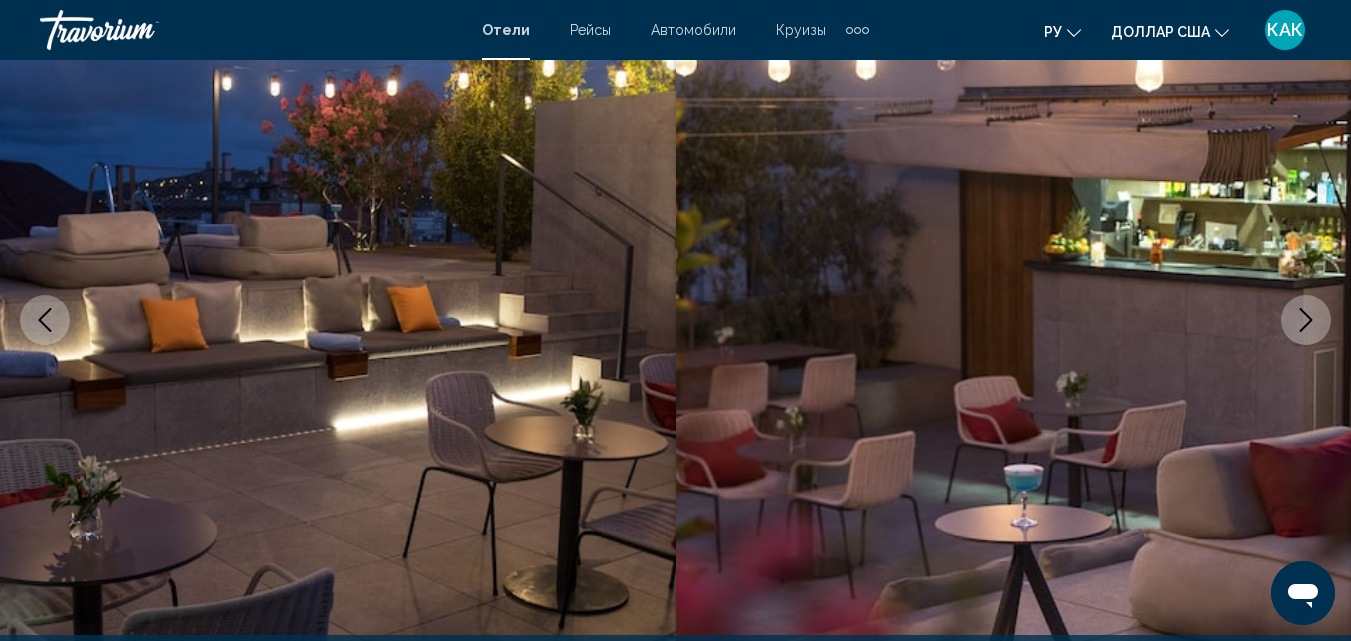 click 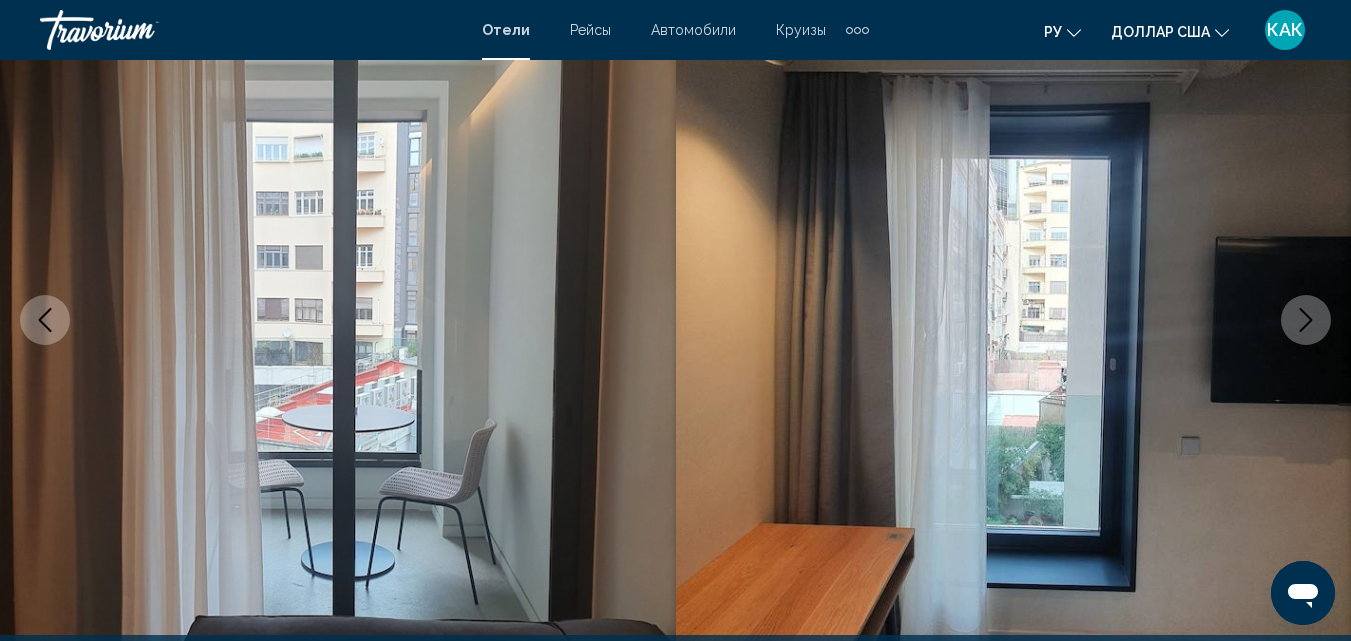 click 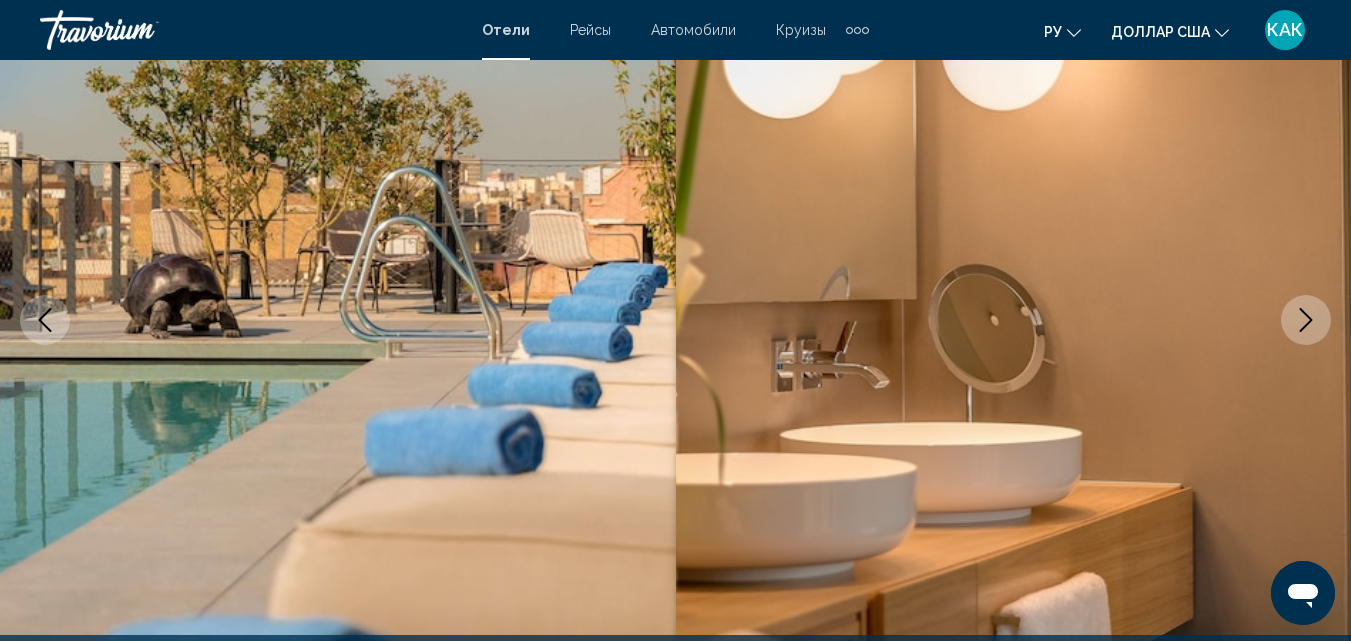 click 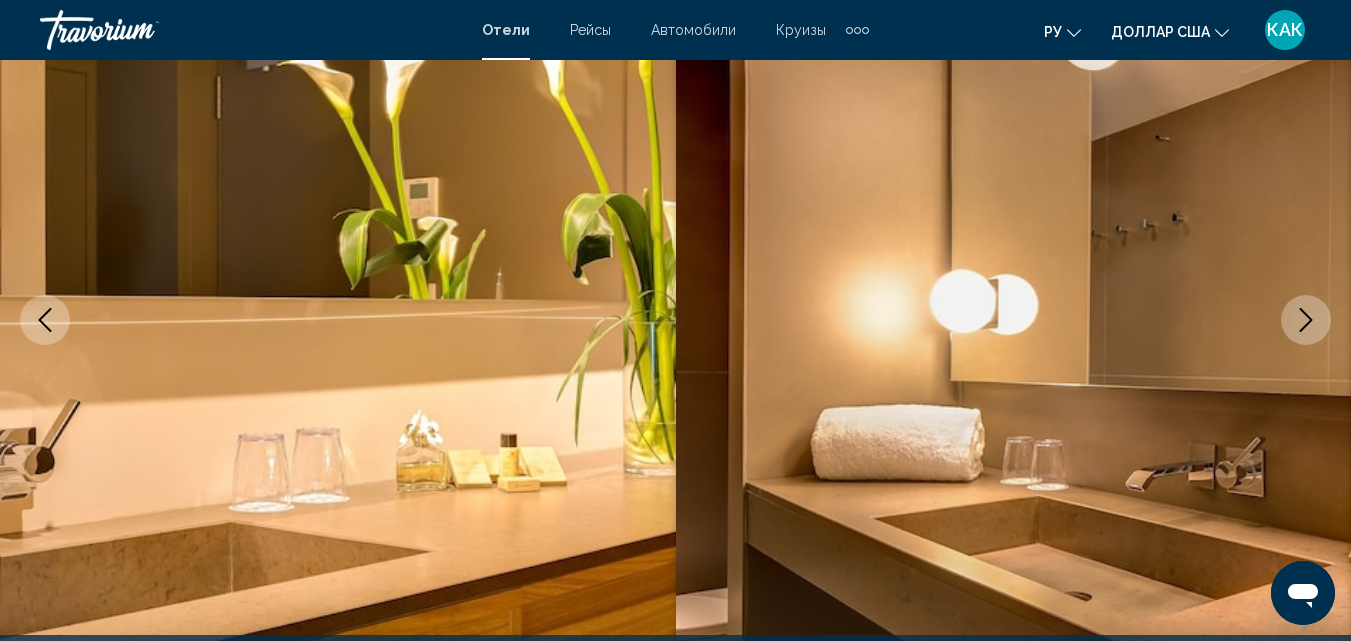 click 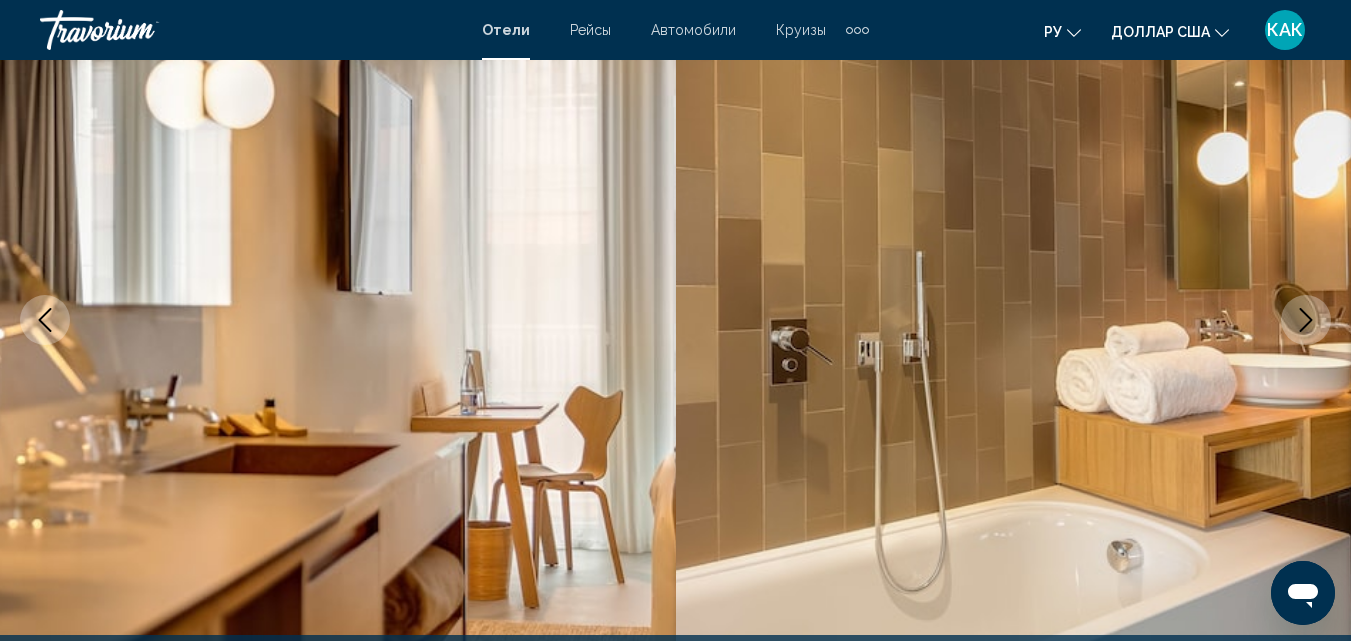click 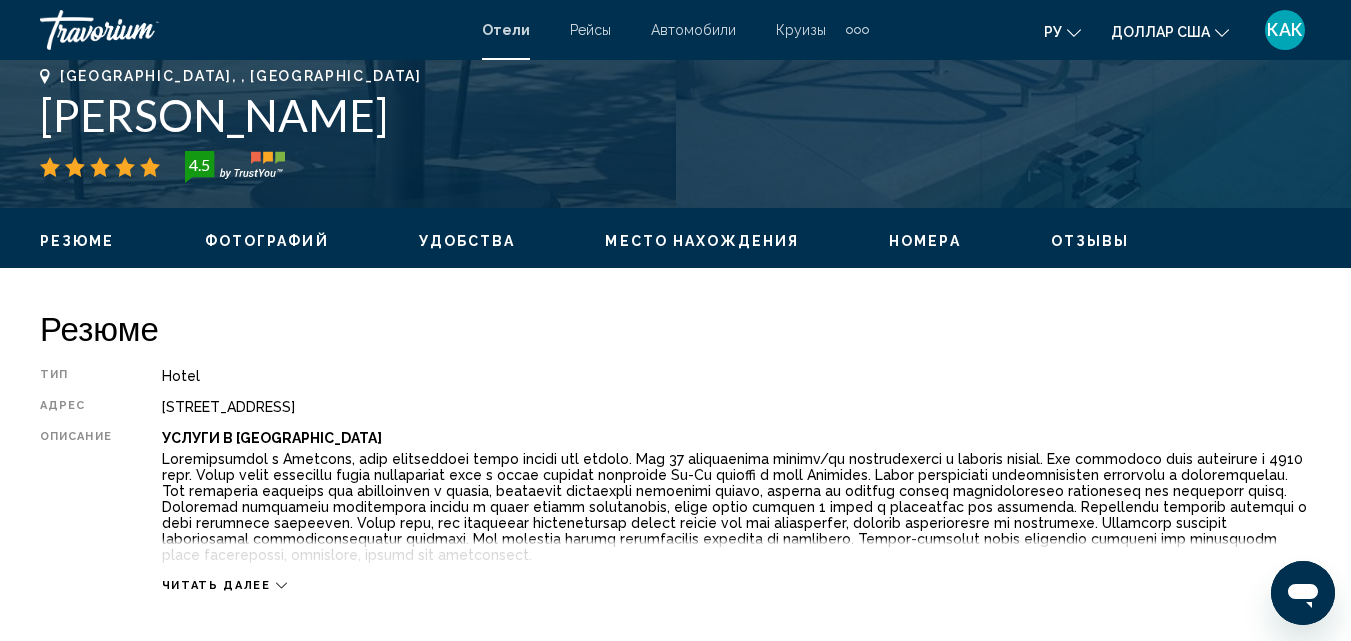 scroll, scrollTop: 815, scrollLeft: 0, axis: vertical 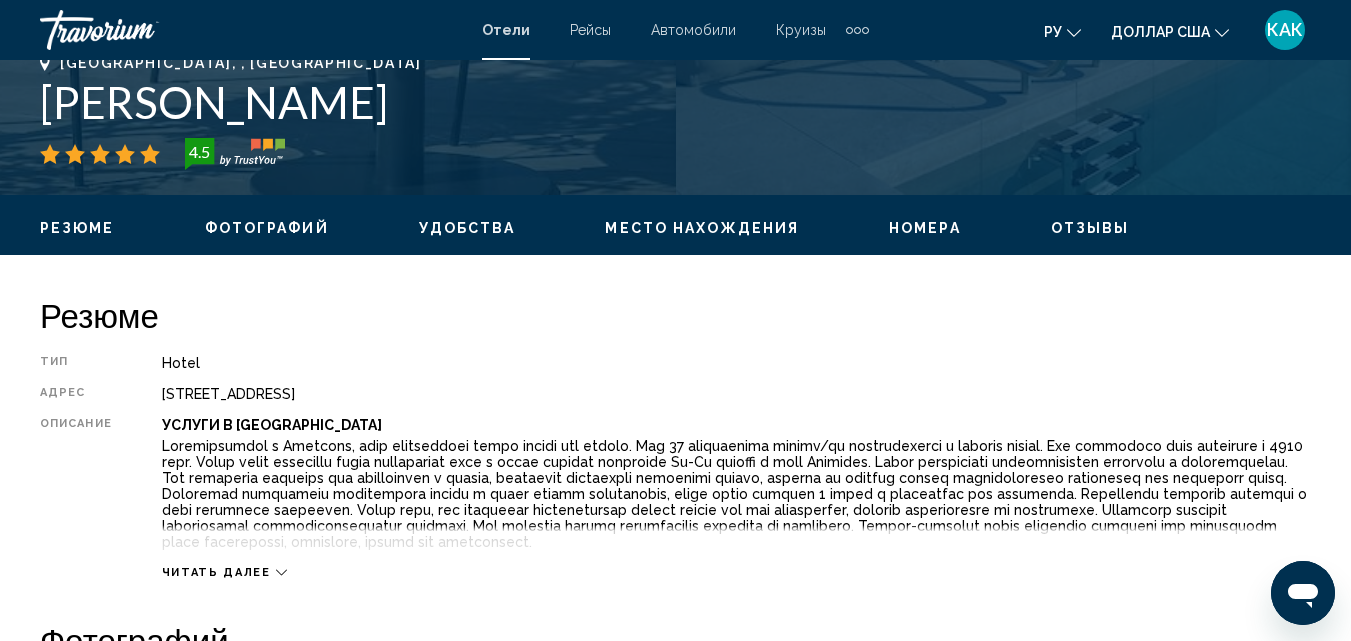 click 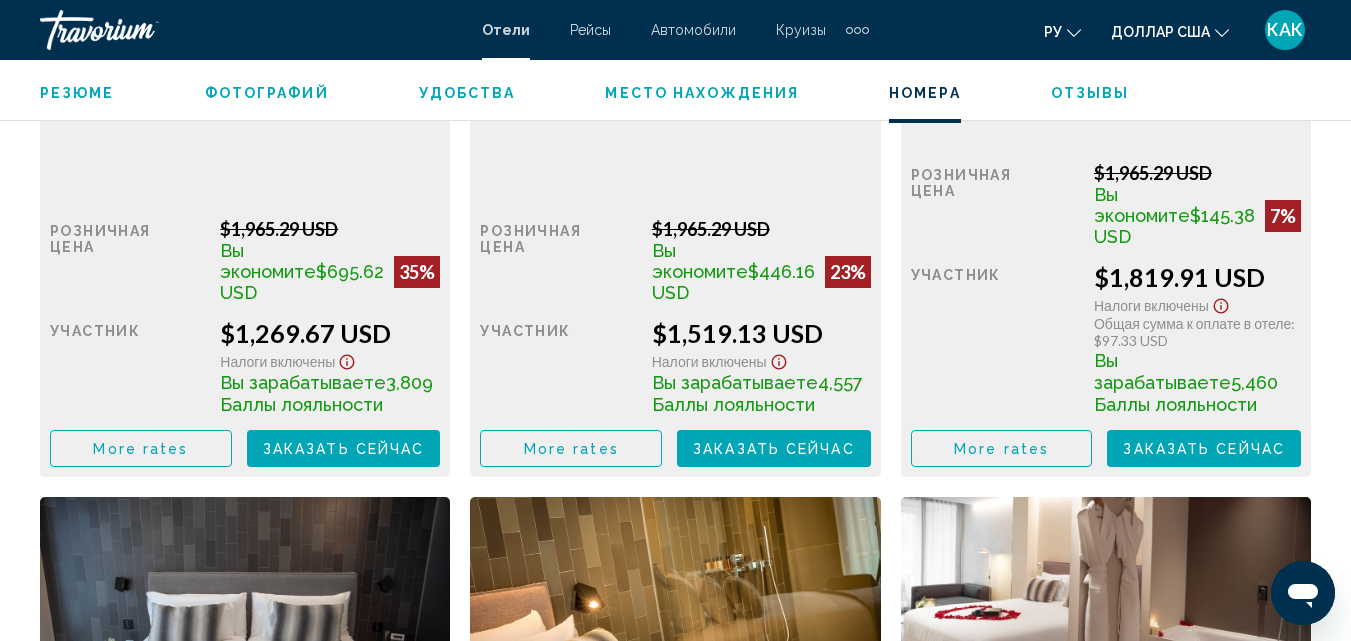 scroll, scrollTop: 3515, scrollLeft: 0, axis: vertical 